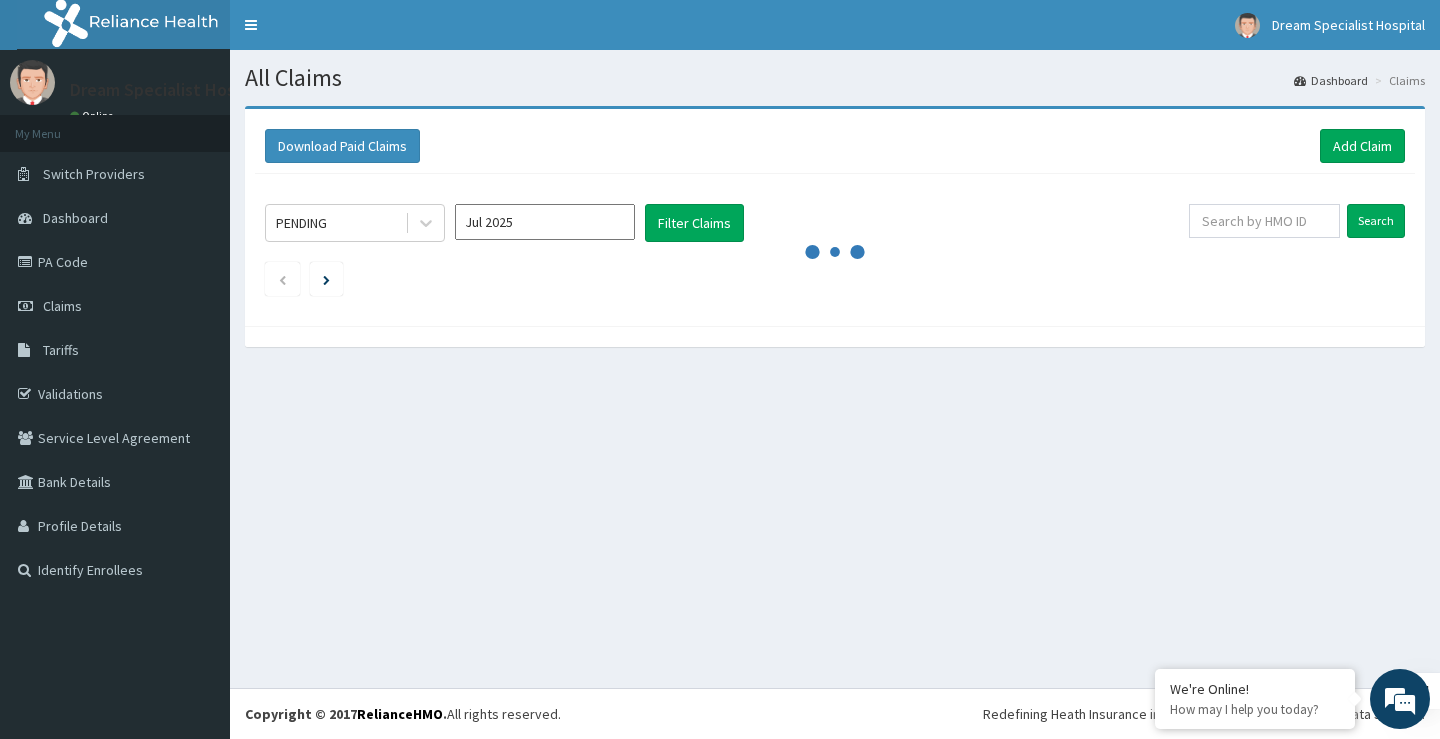 scroll, scrollTop: 0, scrollLeft: 0, axis: both 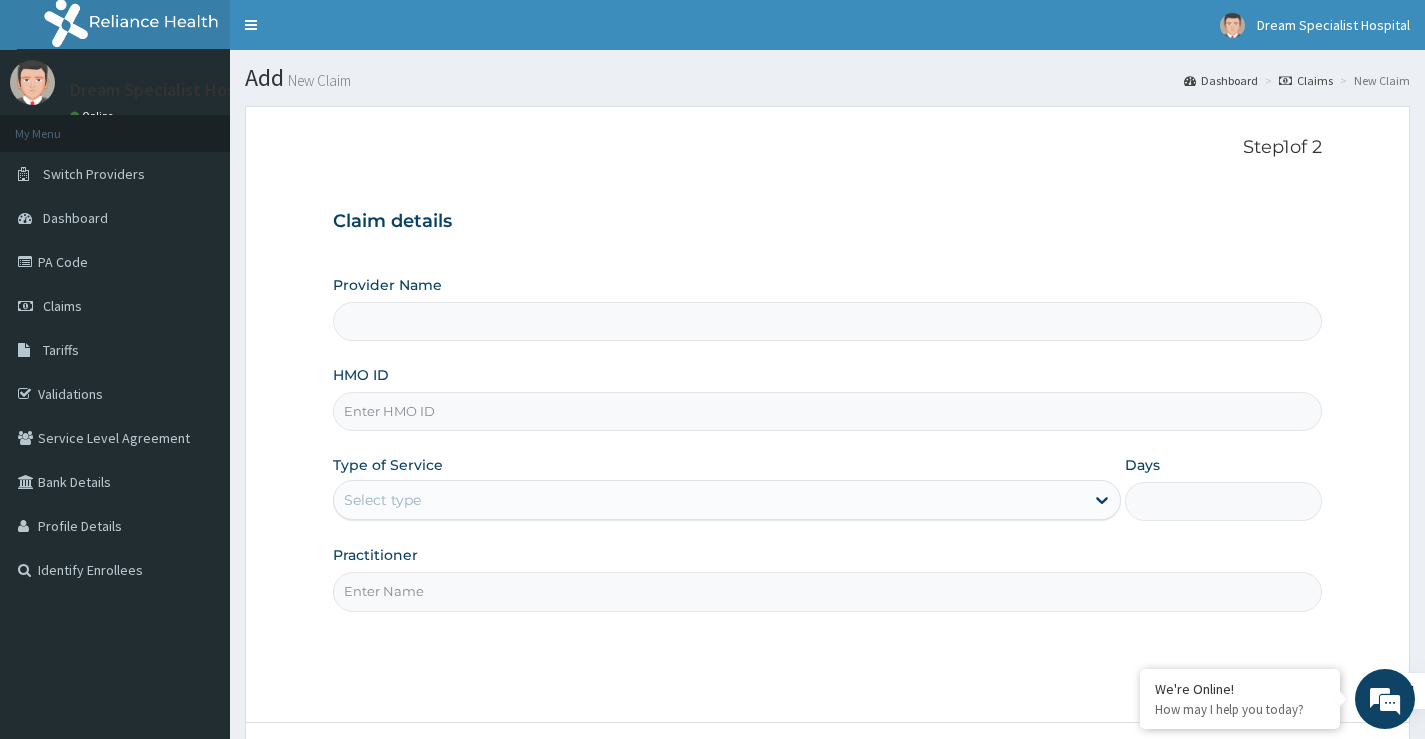 click on "HMO ID" at bounding box center [827, 411] 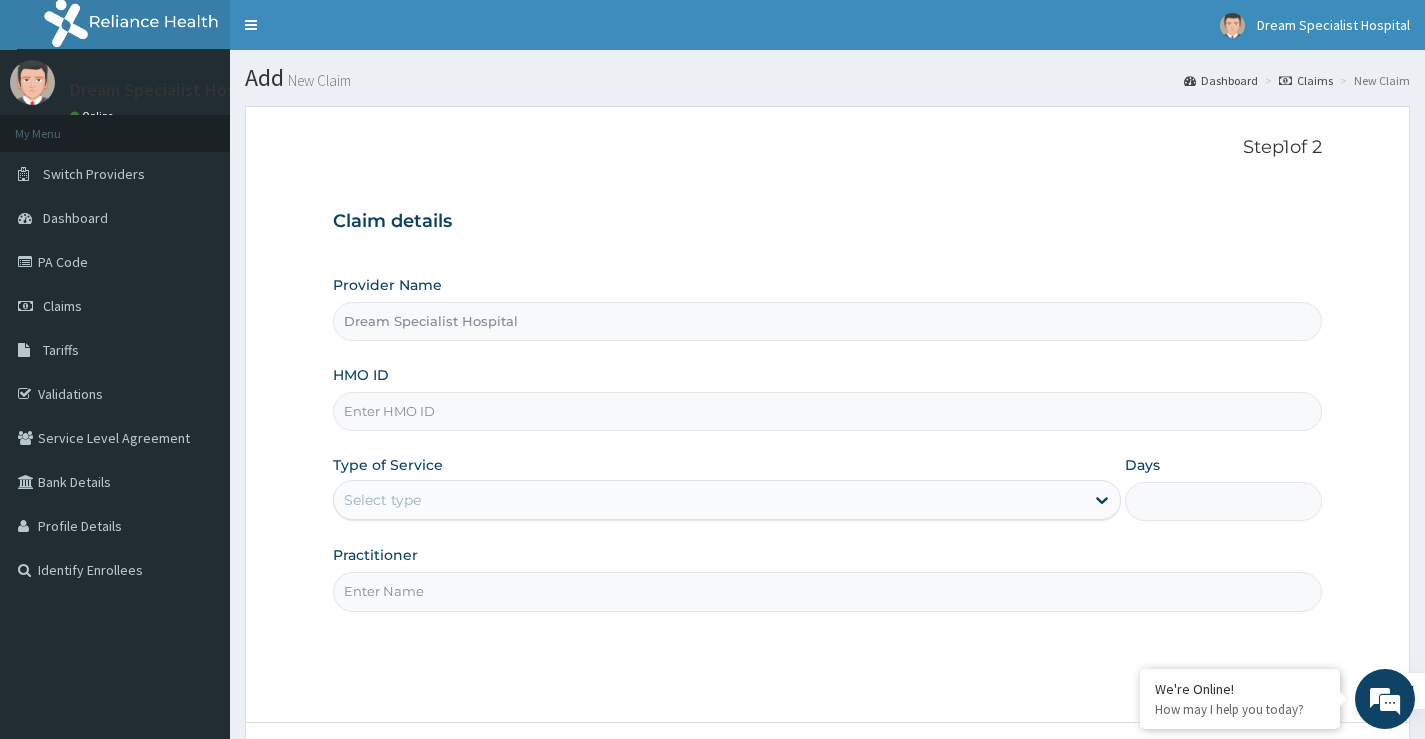 paste on "[ID]" 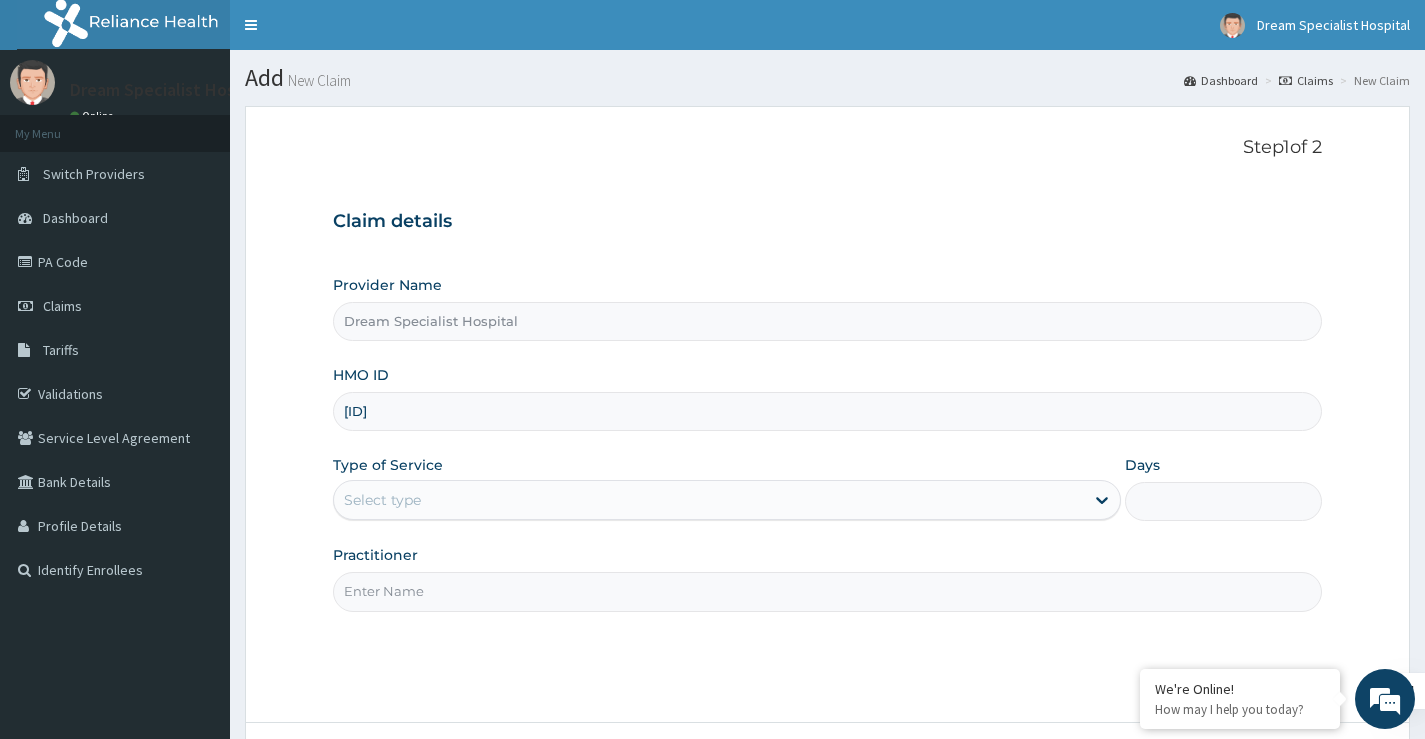 type on "[ID]" 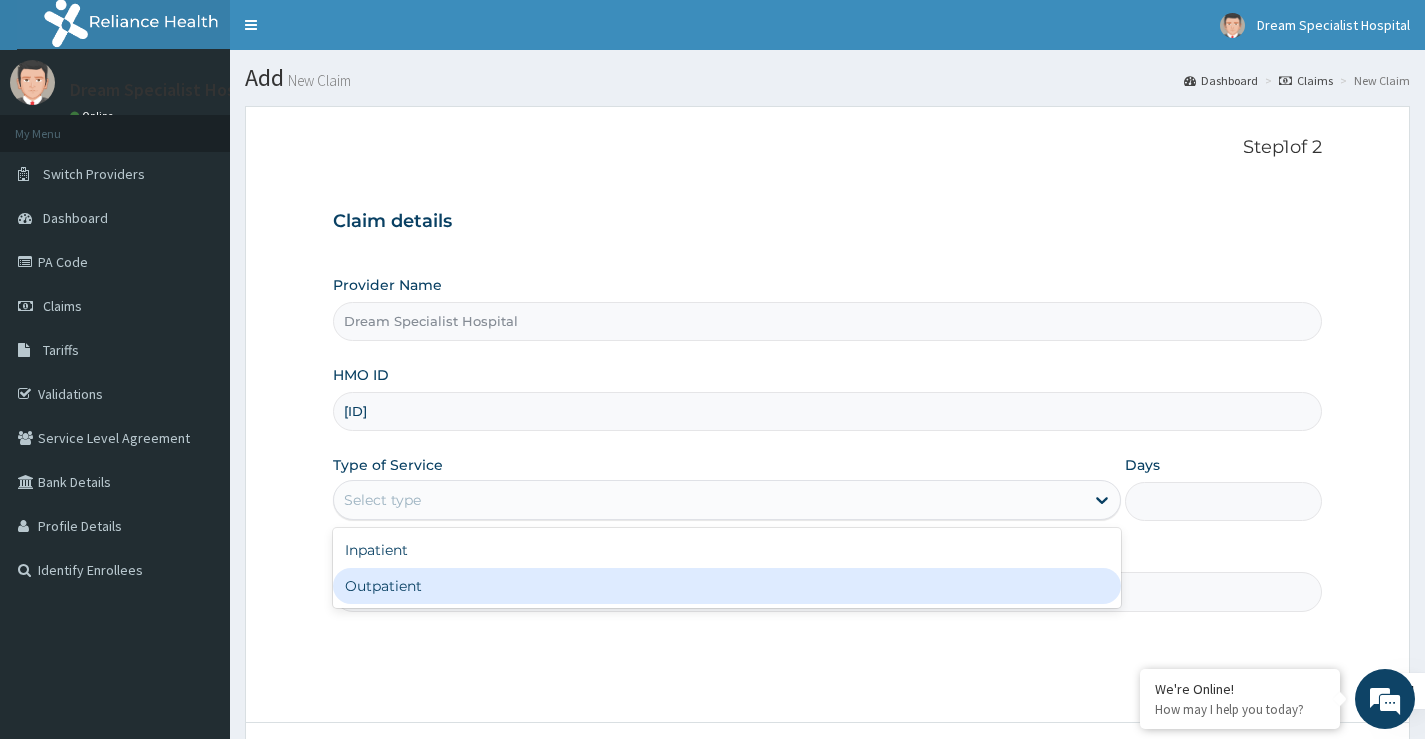 click on "Outpatient" at bounding box center (727, 586) 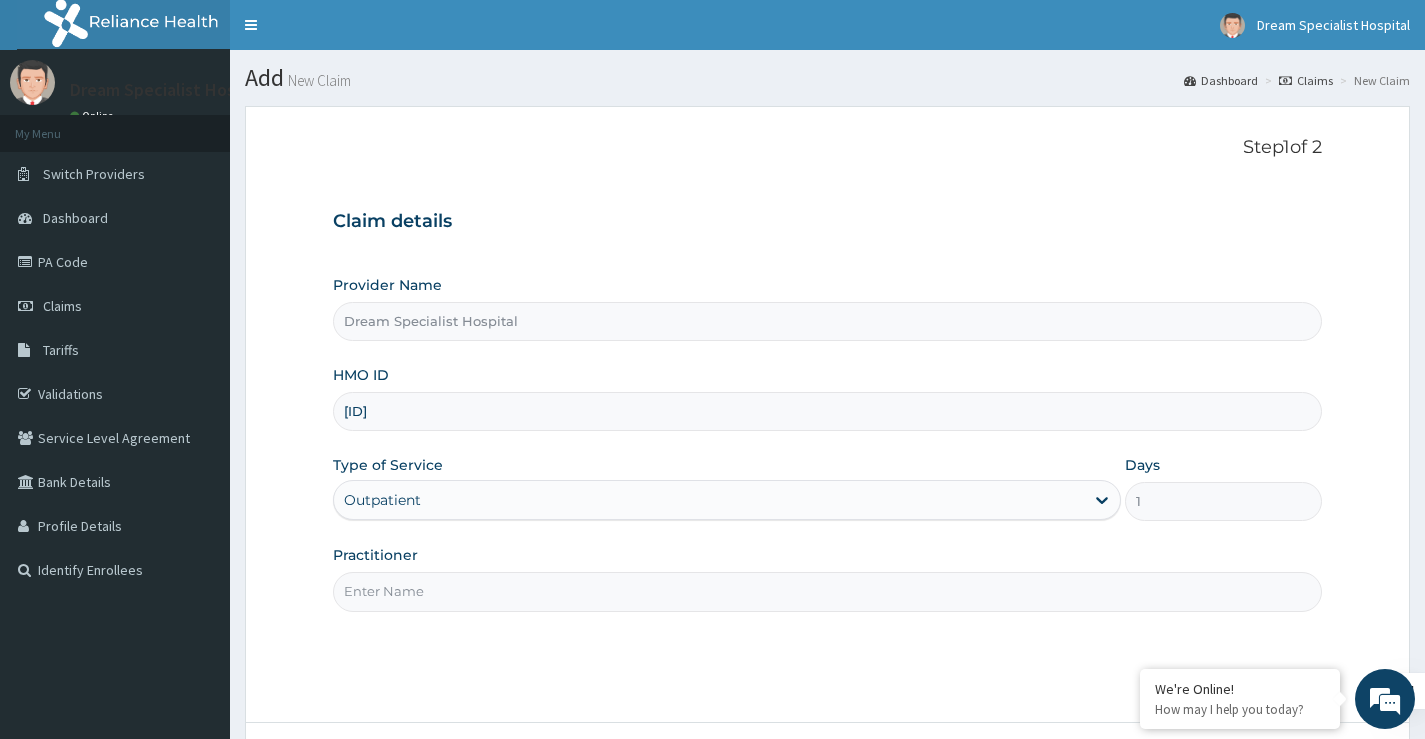 scroll, scrollTop: 0, scrollLeft: 0, axis: both 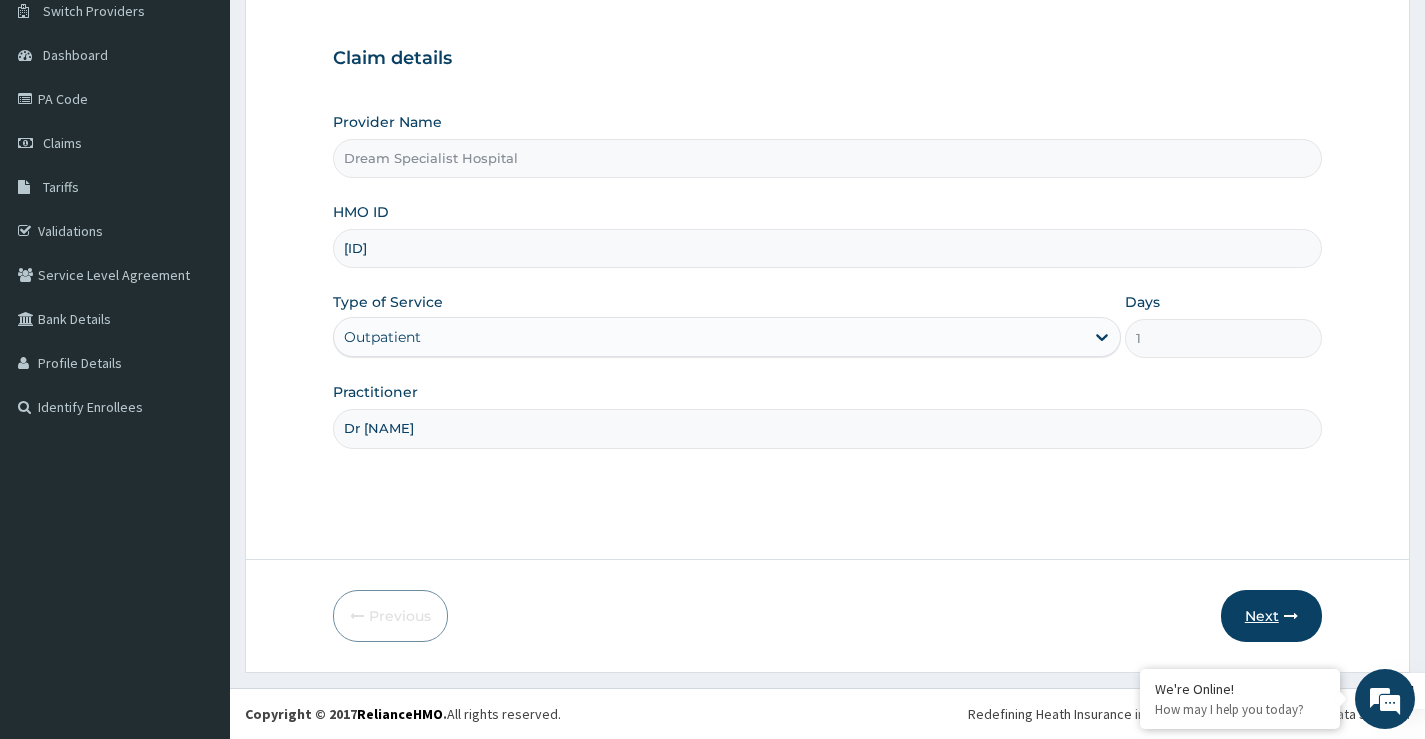 click on "Next" at bounding box center [1271, 616] 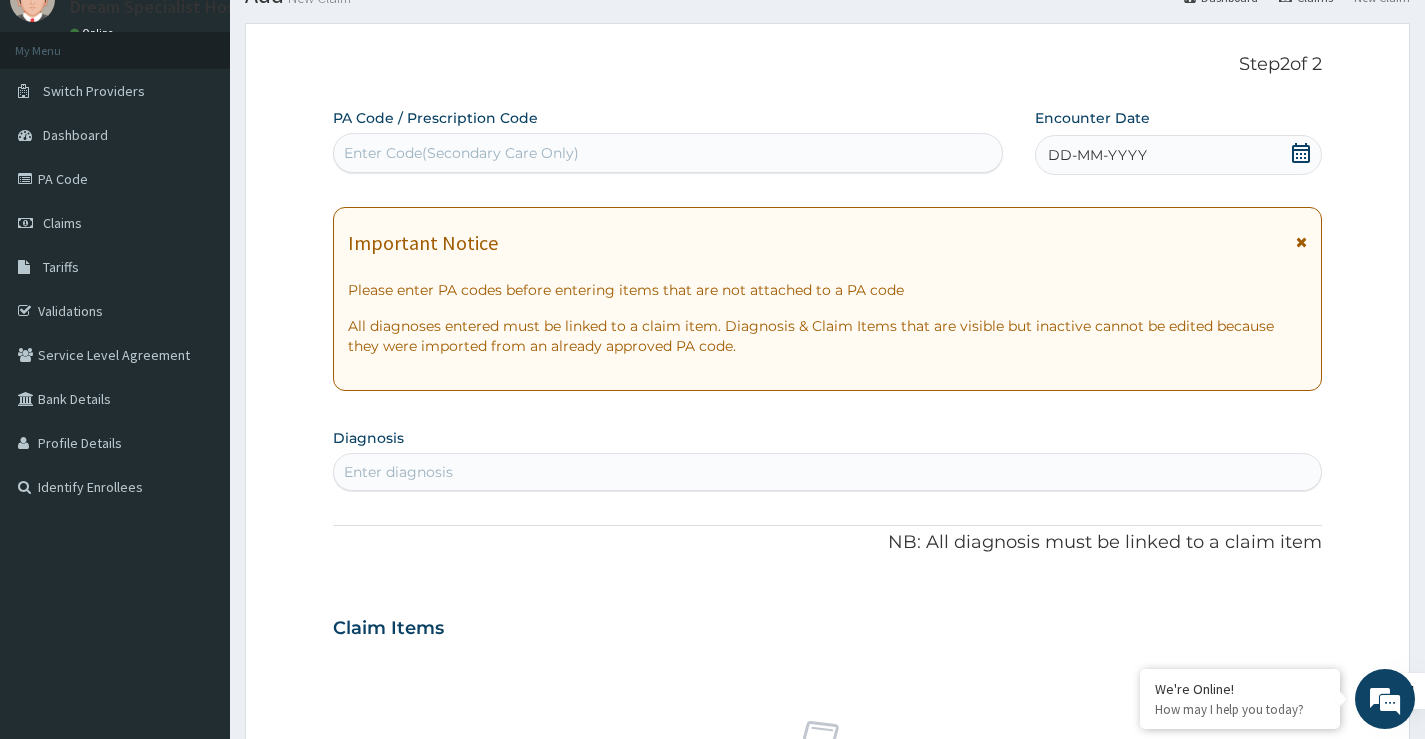 scroll, scrollTop: 0, scrollLeft: 0, axis: both 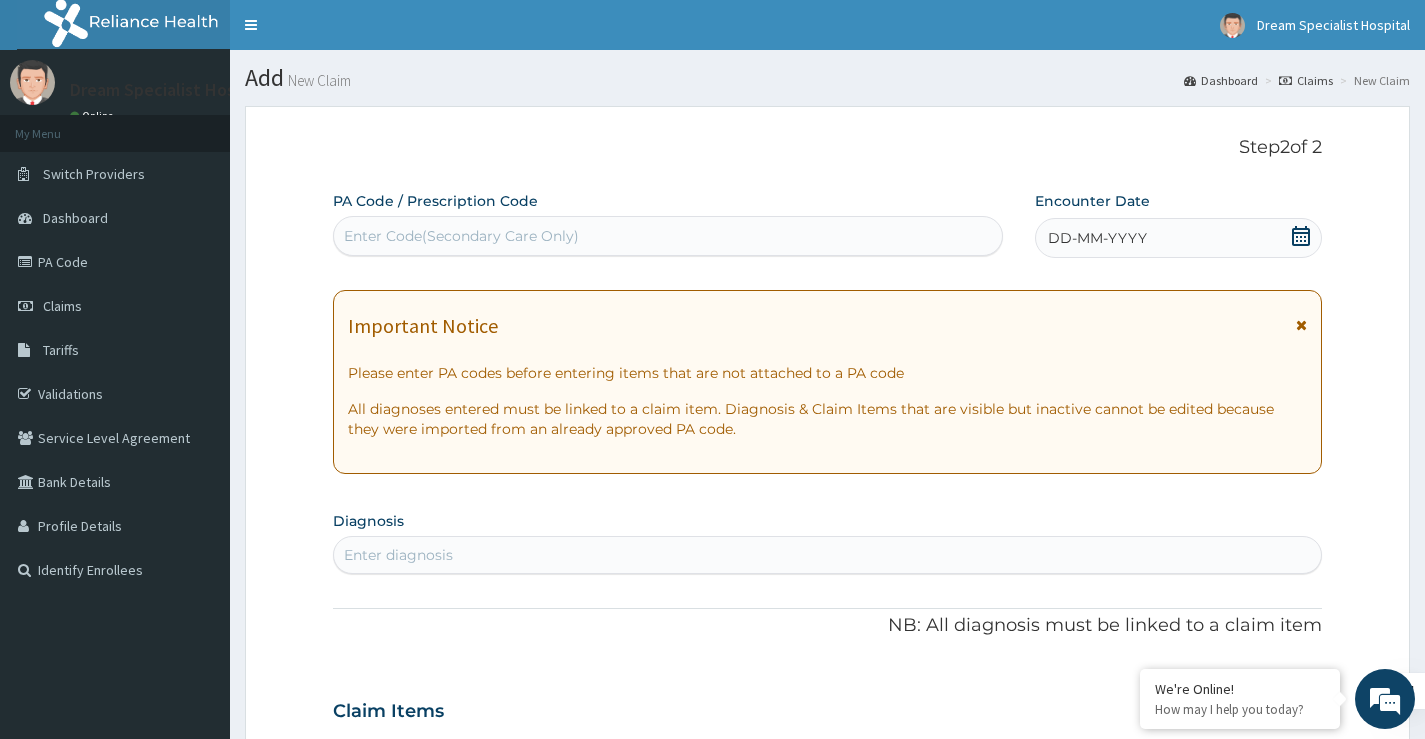 click 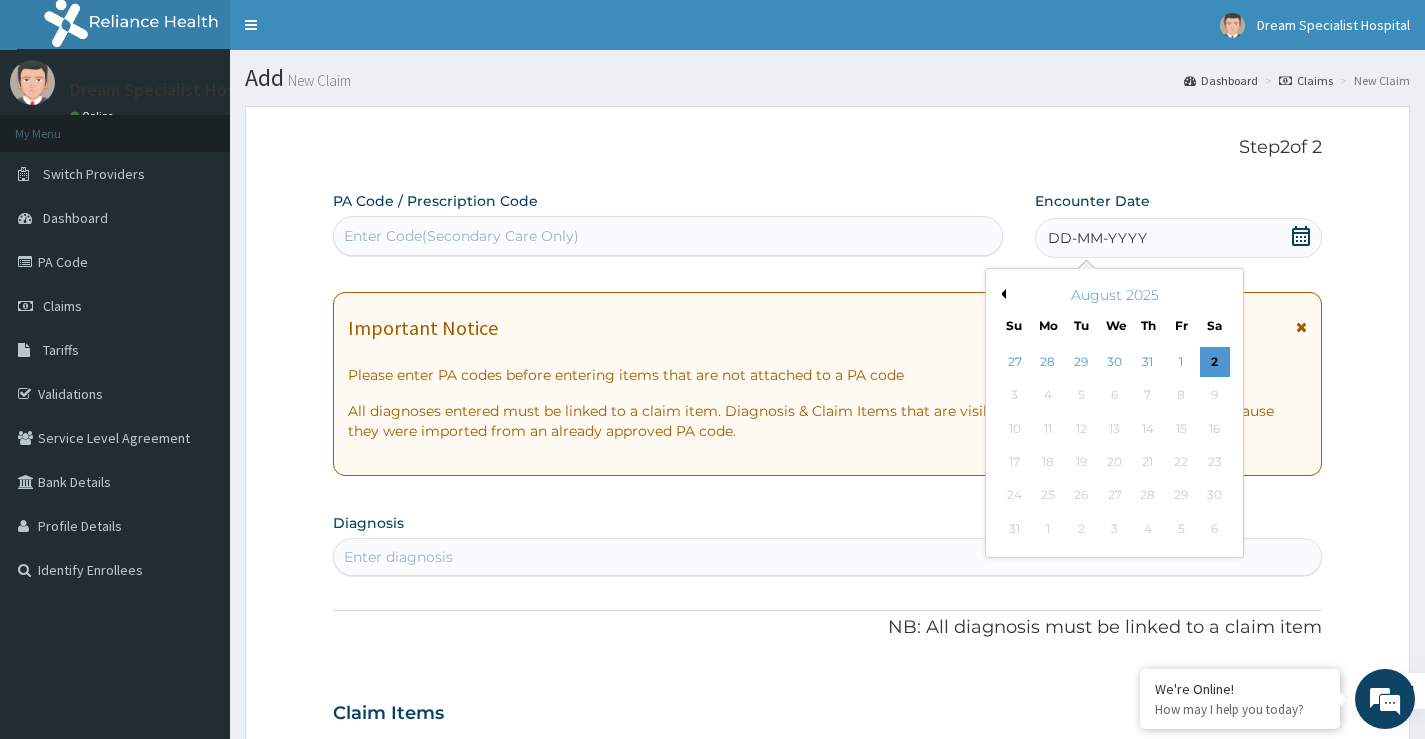 click on "Previous Month" at bounding box center [1001, 294] 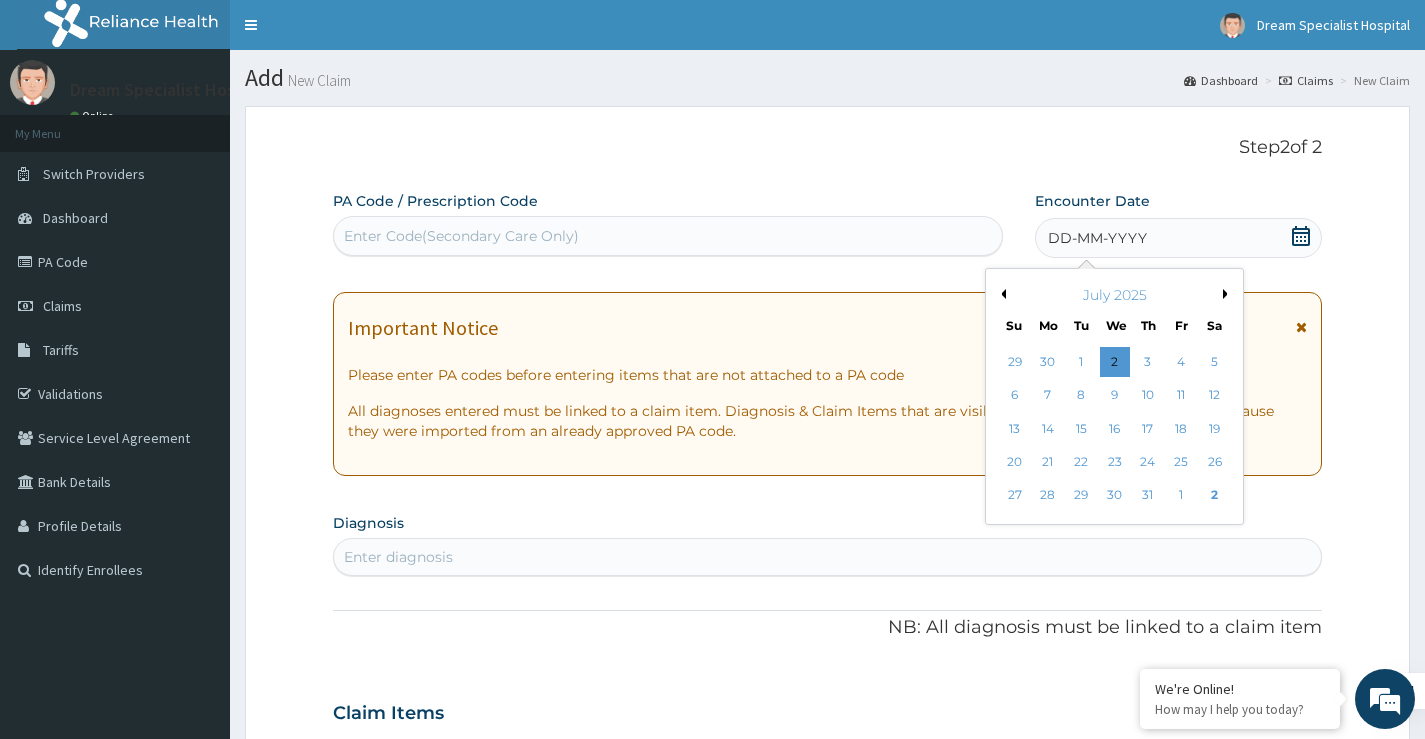 click on "Next Month" at bounding box center [1228, 294] 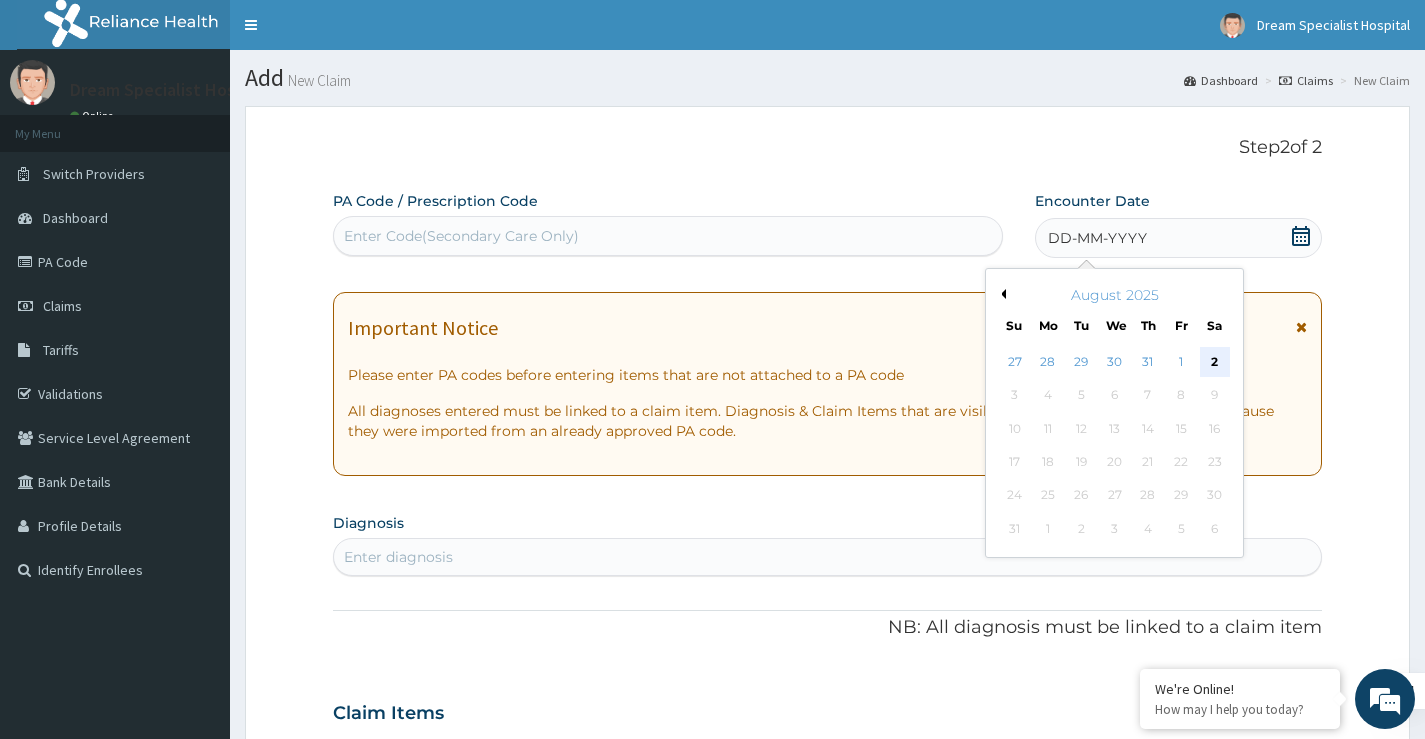 click on "2" at bounding box center [1214, 362] 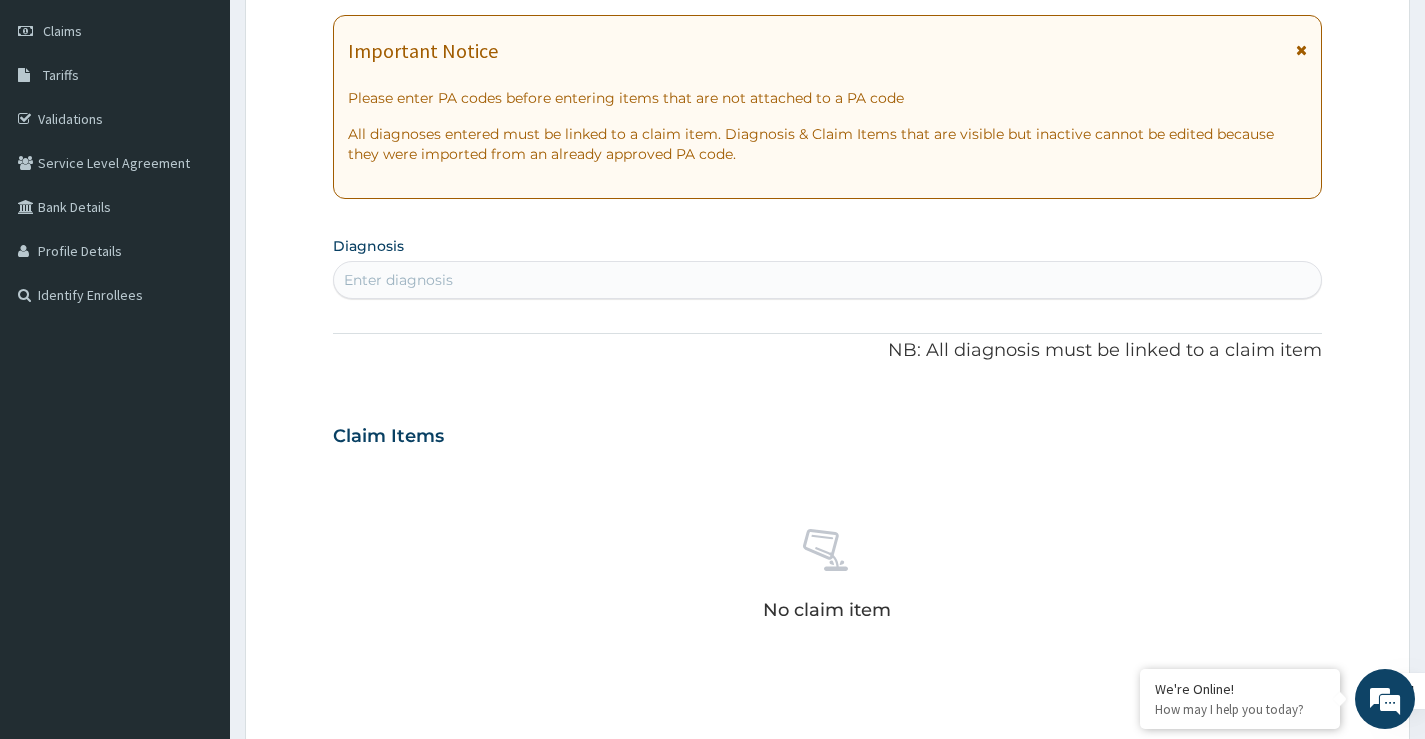 scroll, scrollTop: 300, scrollLeft: 0, axis: vertical 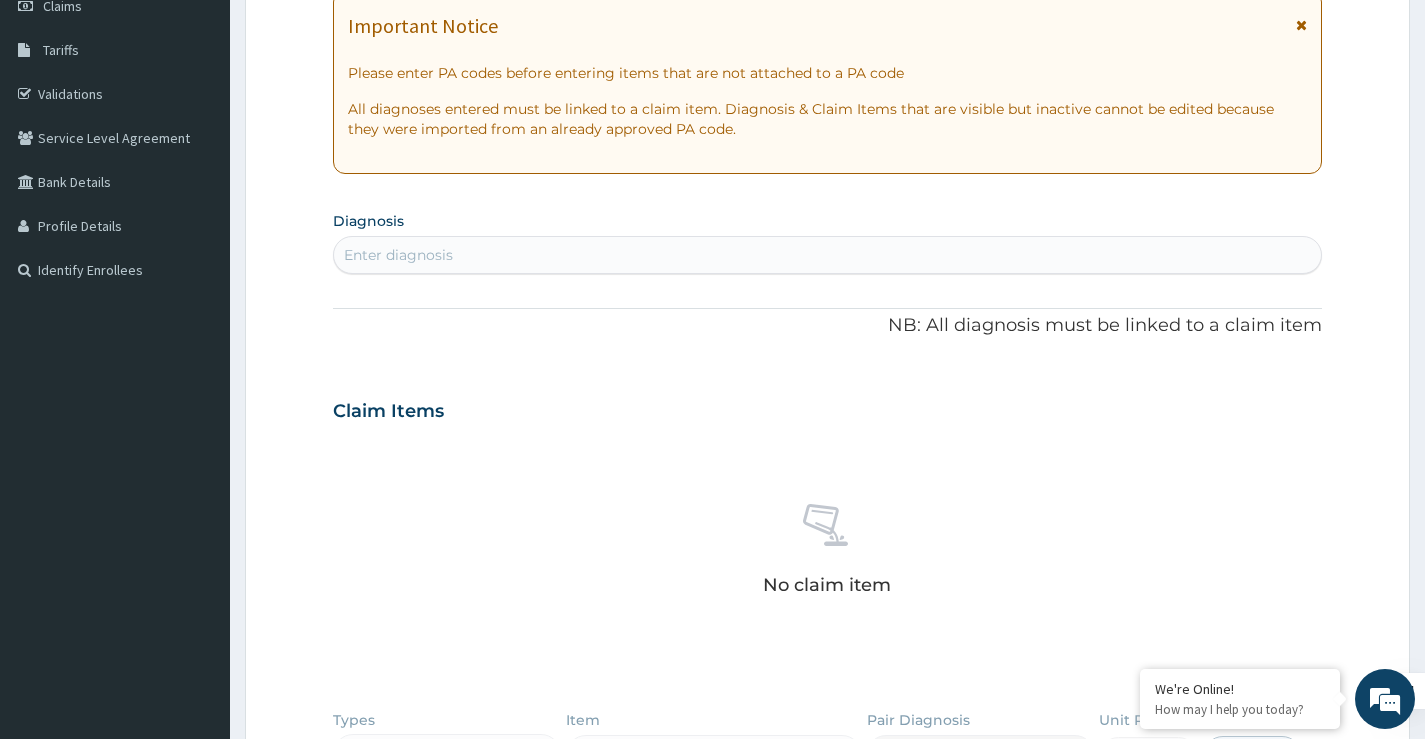 click on "Enter diagnosis" at bounding box center (827, 255) 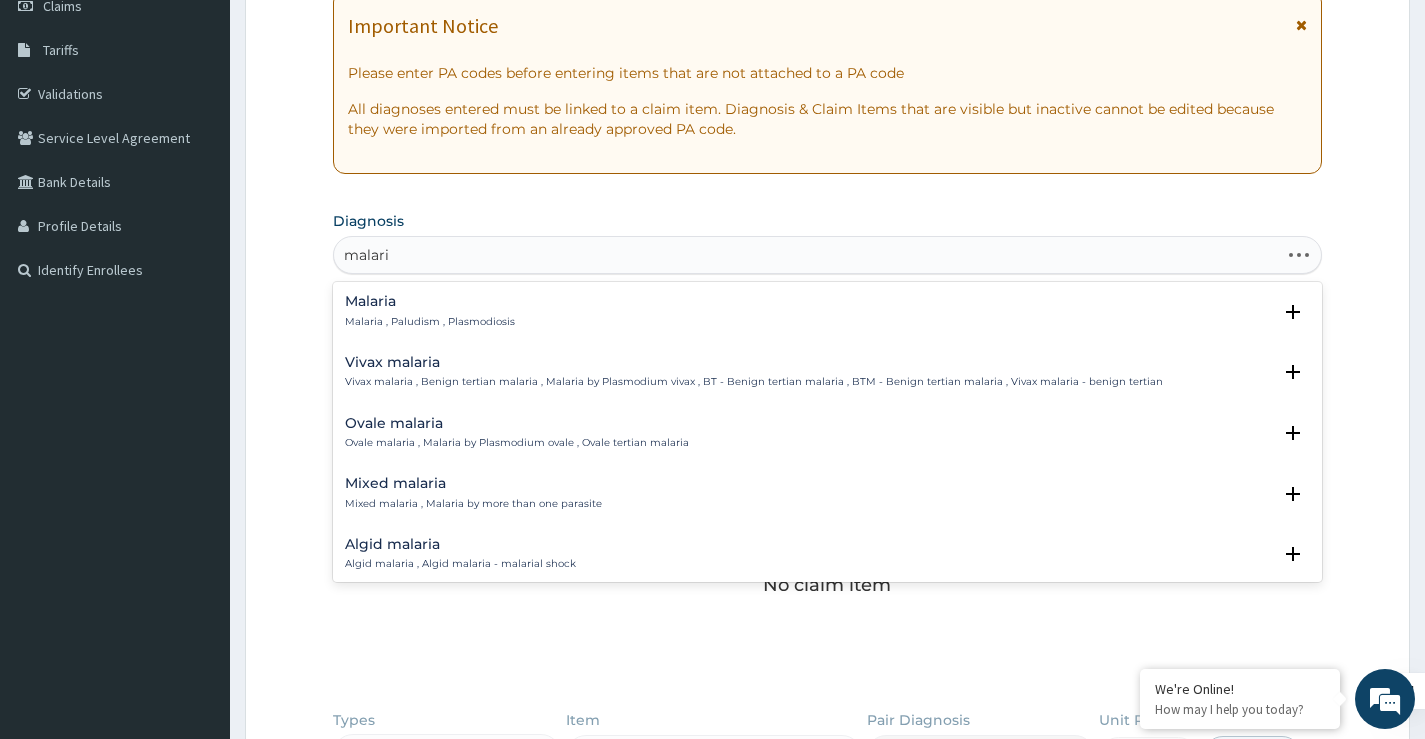 type on "malaria" 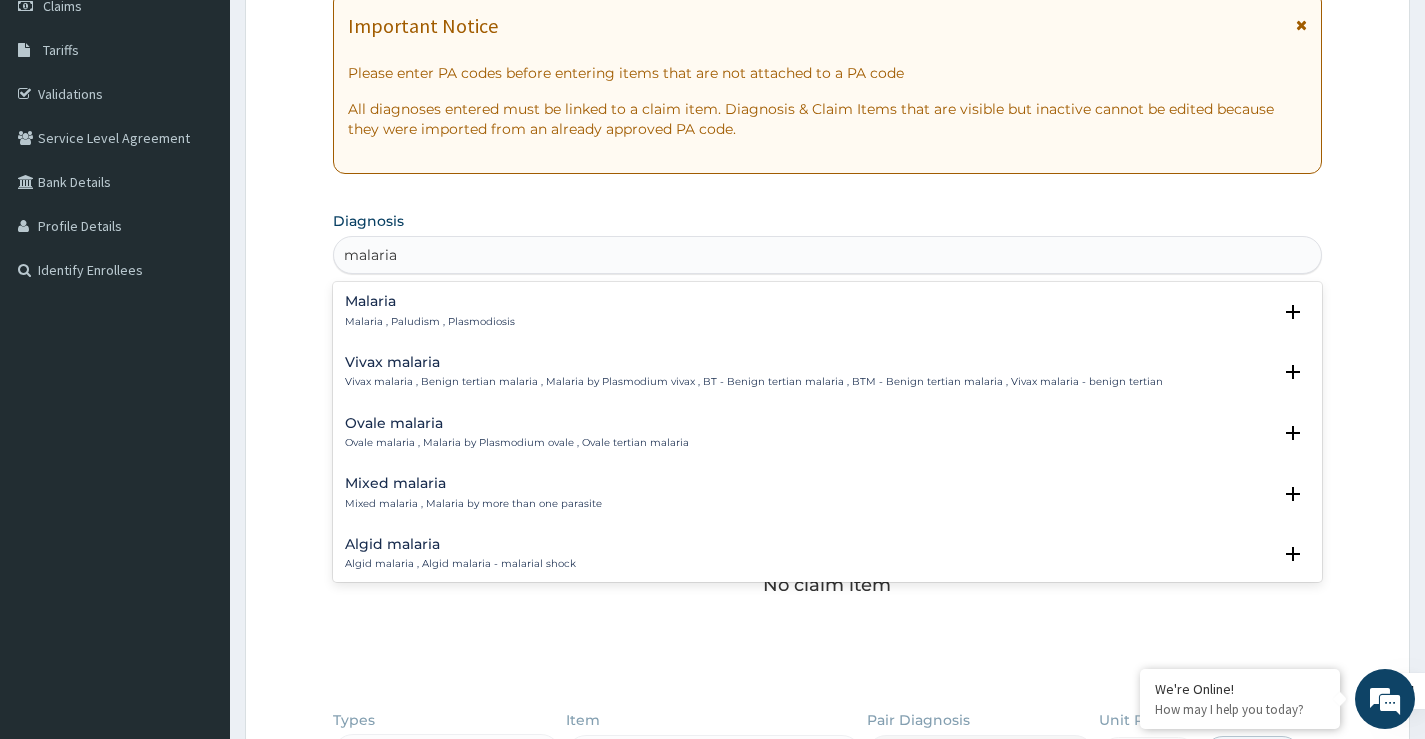 click on "Malaria Malaria , Paludism , Plasmodiosis" at bounding box center [827, 311] 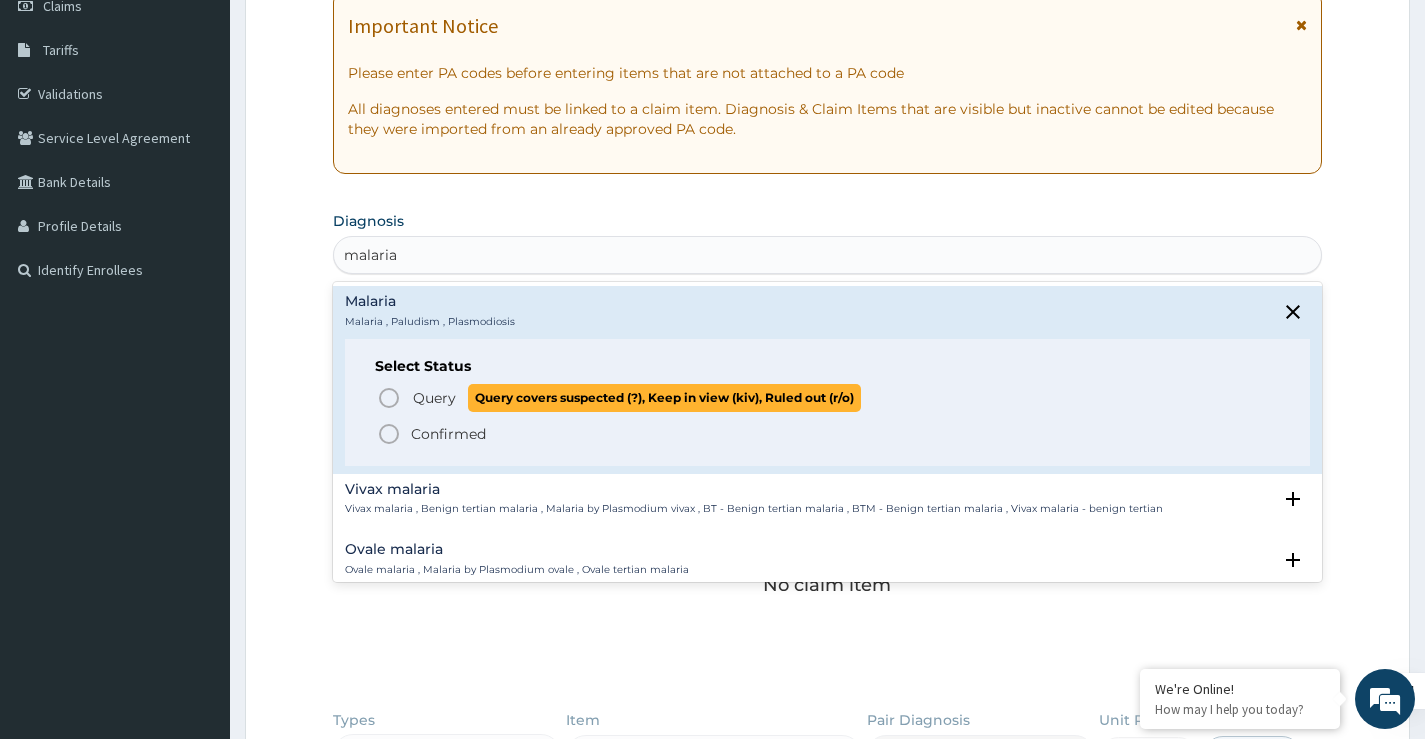 click on "Query" at bounding box center [434, 398] 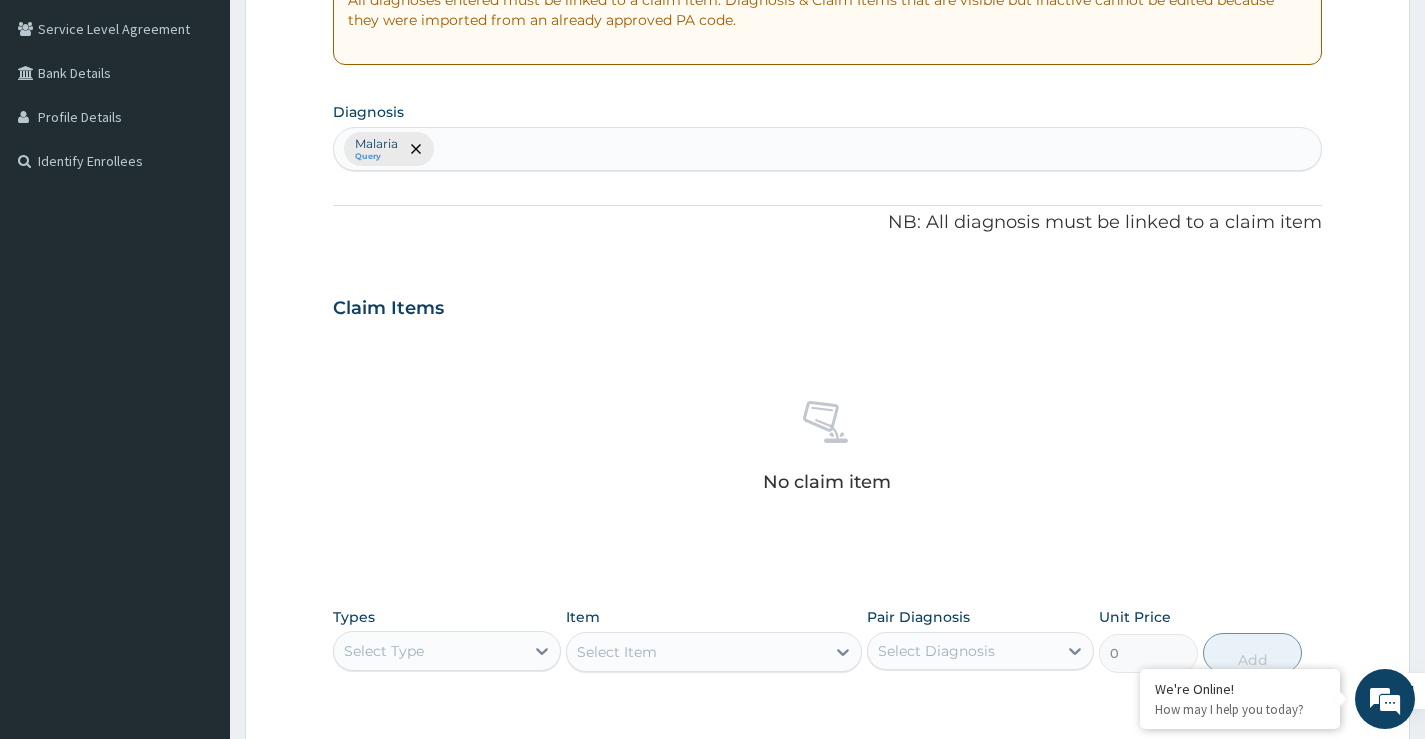 scroll, scrollTop: 700, scrollLeft: 0, axis: vertical 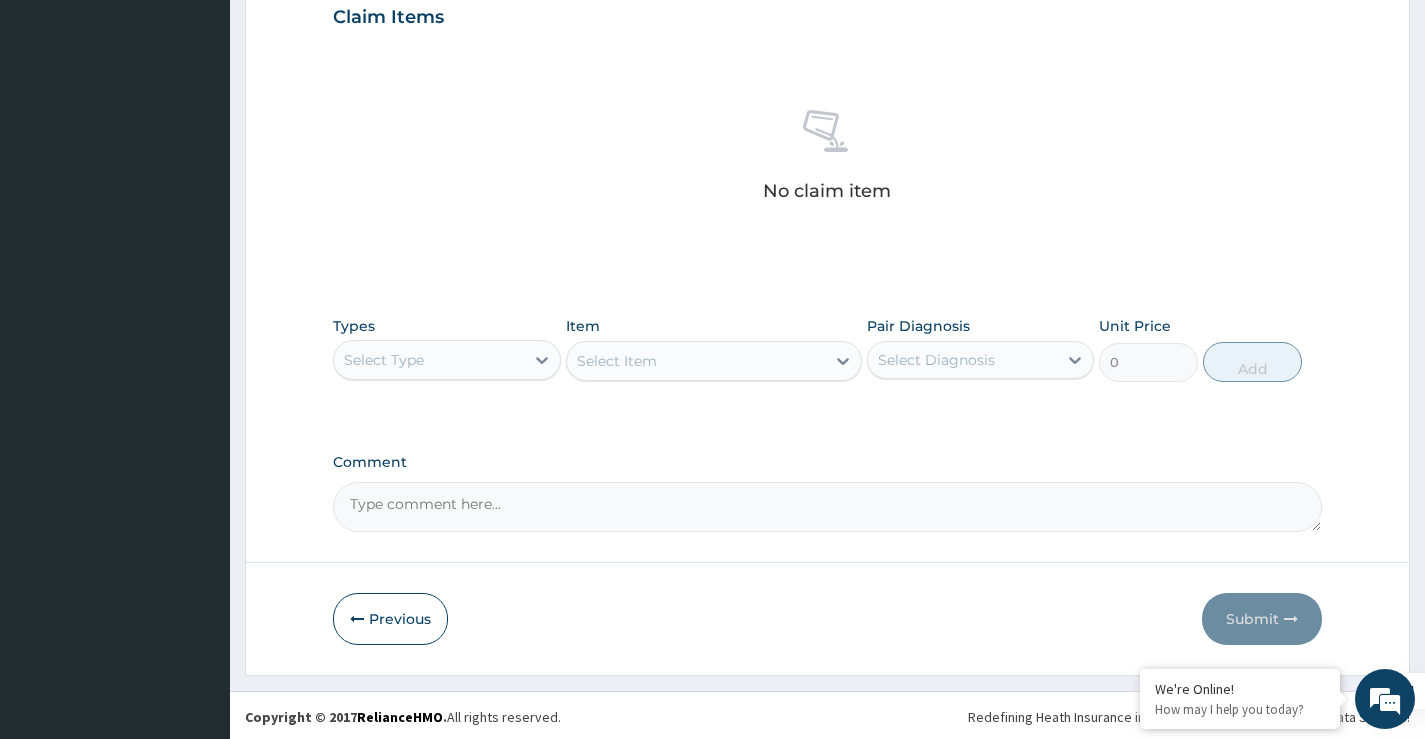 click on "Select Type" at bounding box center (384, 360) 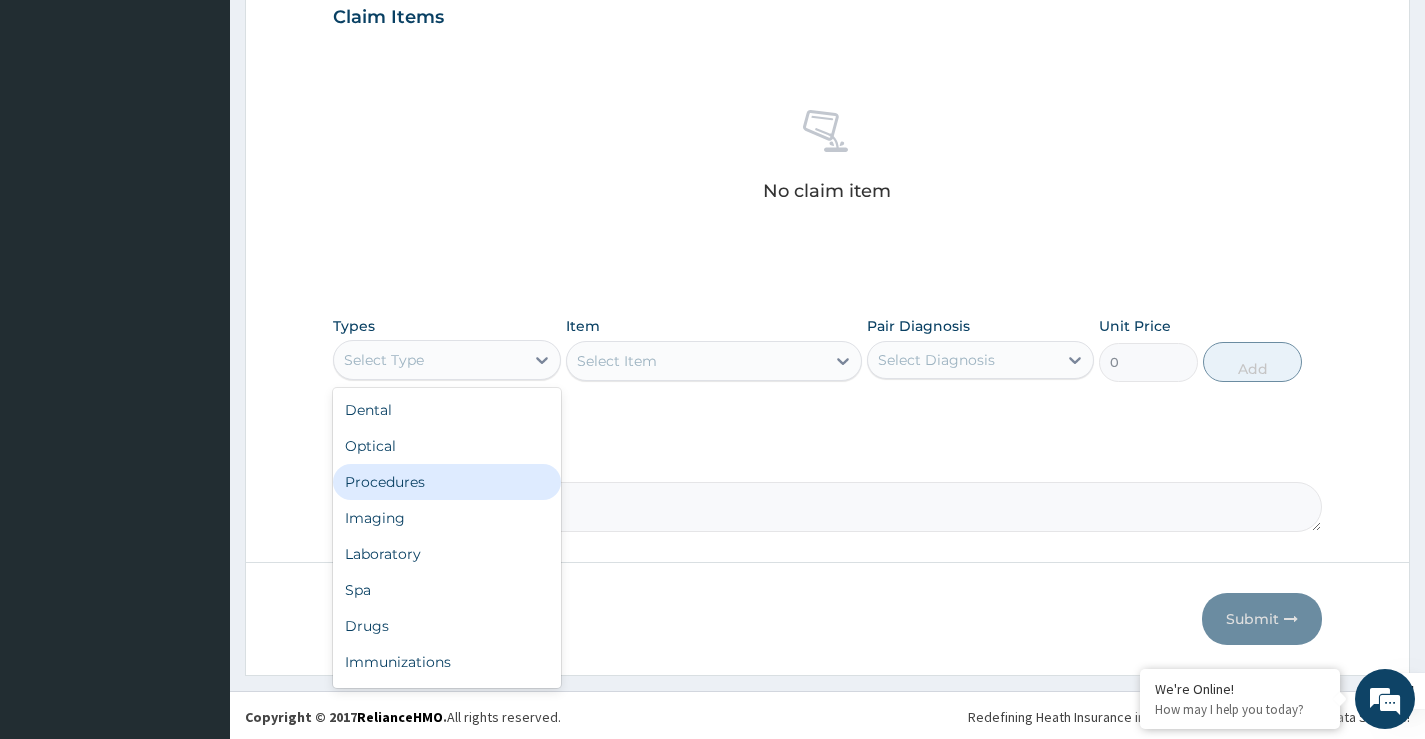 click on "Procedures" at bounding box center (446, 482) 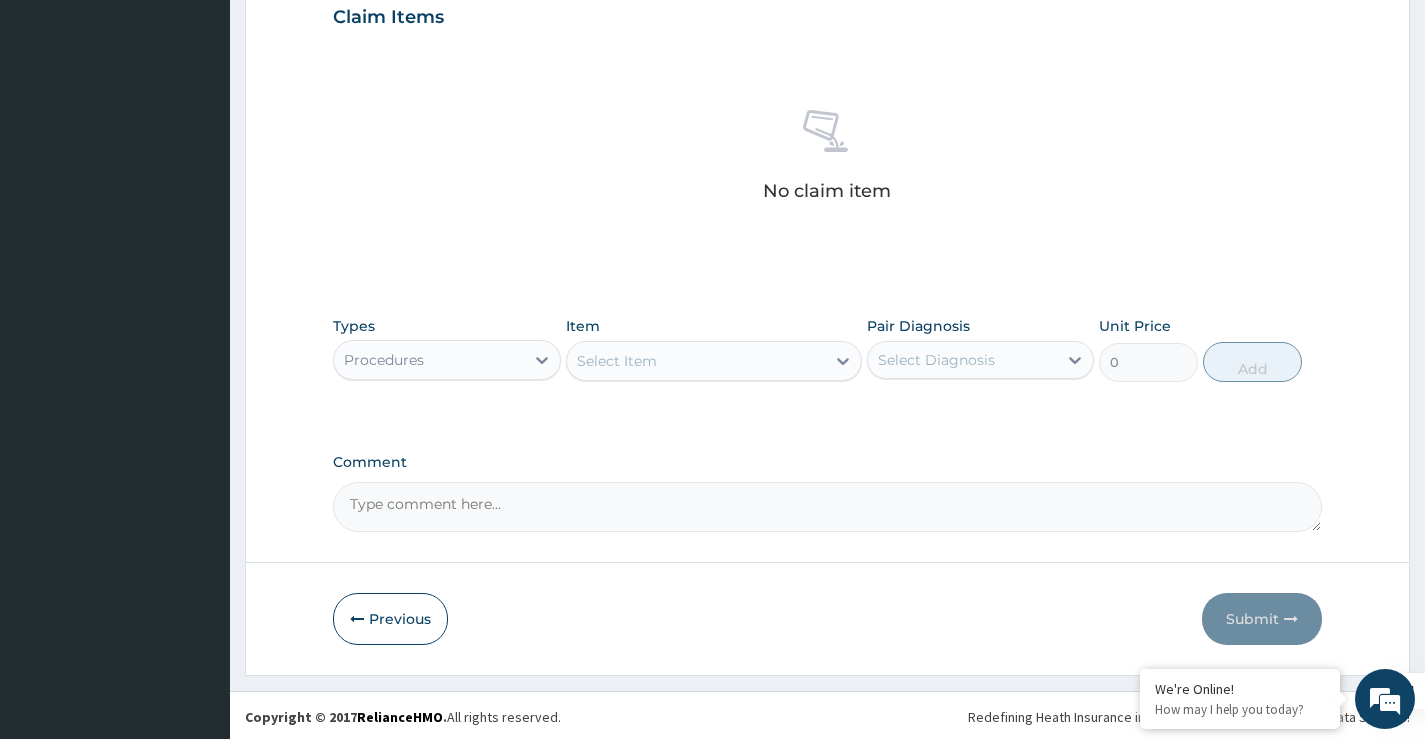 click on "Select Item" at bounding box center (696, 361) 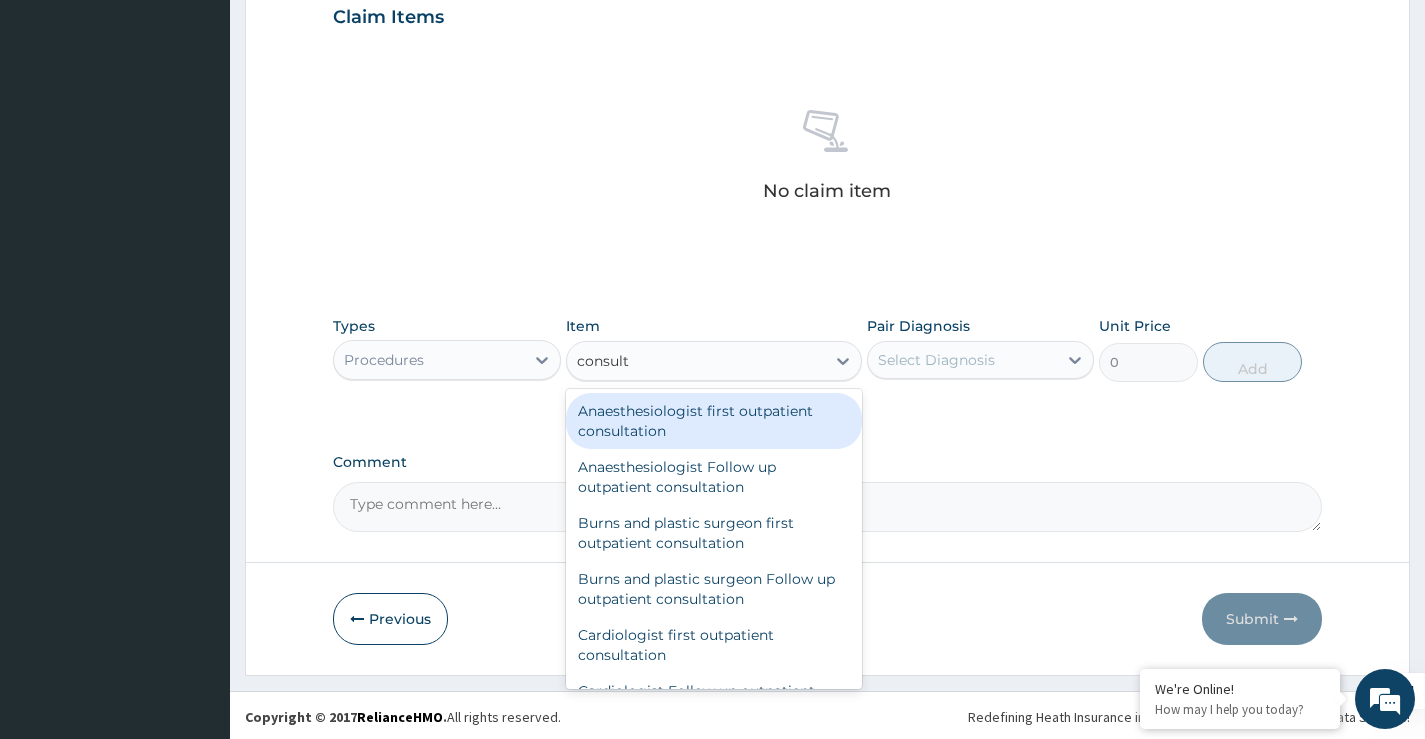 type on "consulta" 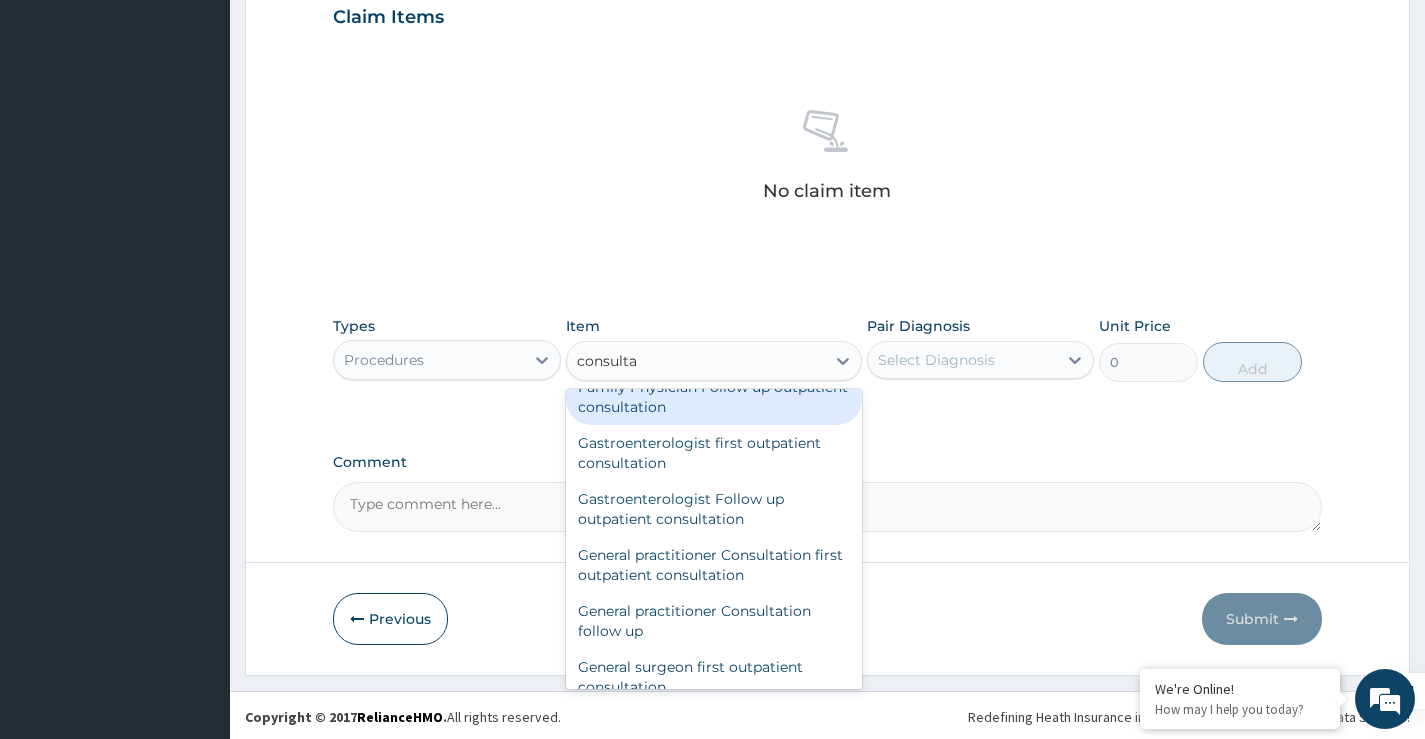 scroll, scrollTop: 1000, scrollLeft: 0, axis: vertical 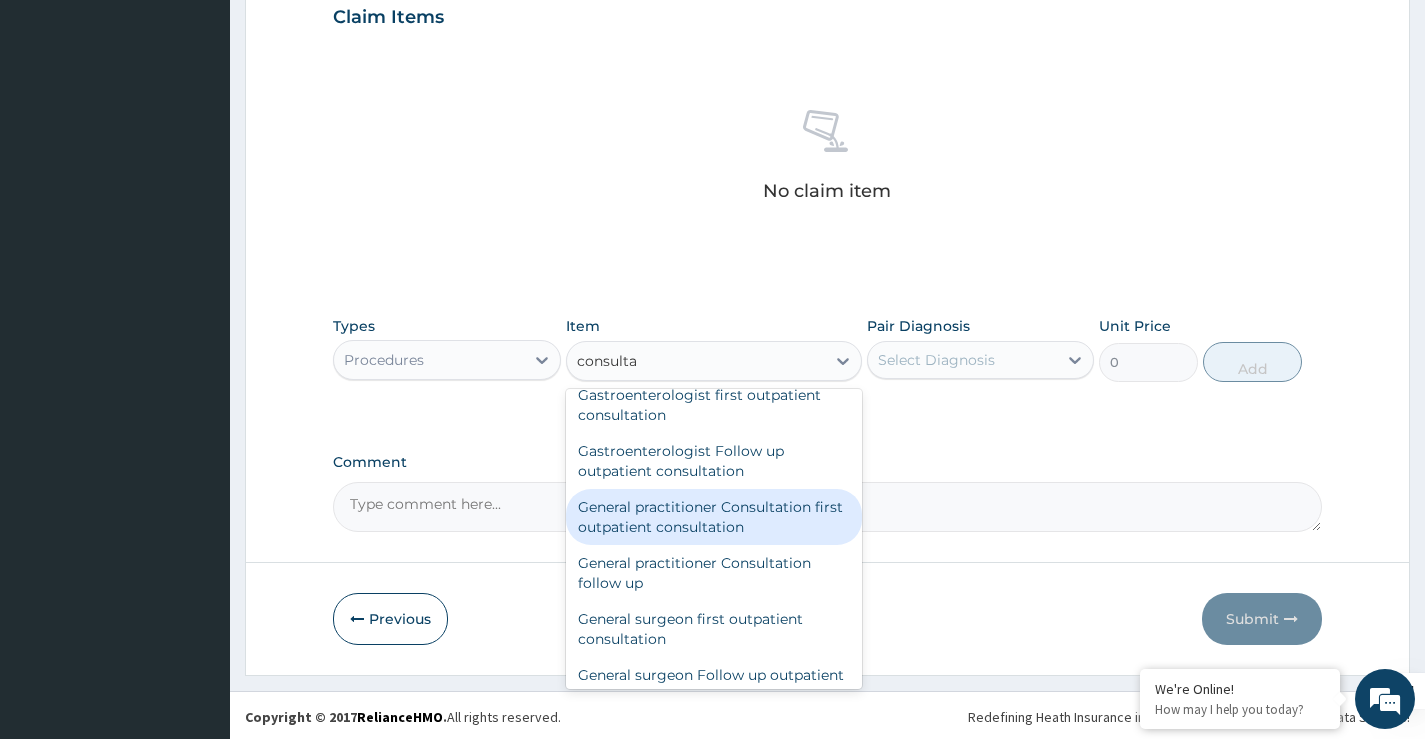 click on "General practitioner Consultation first outpatient consultation" at bounding box center (714, 517) 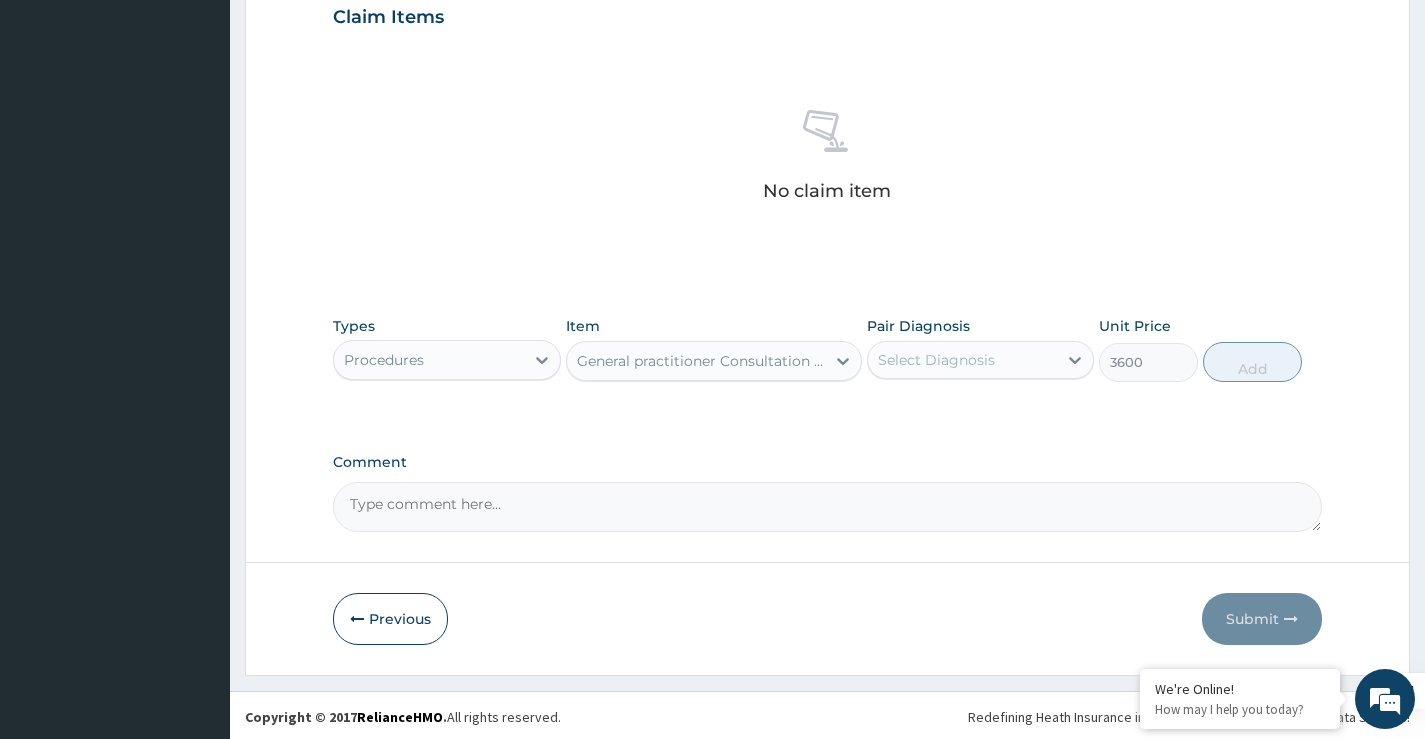 type 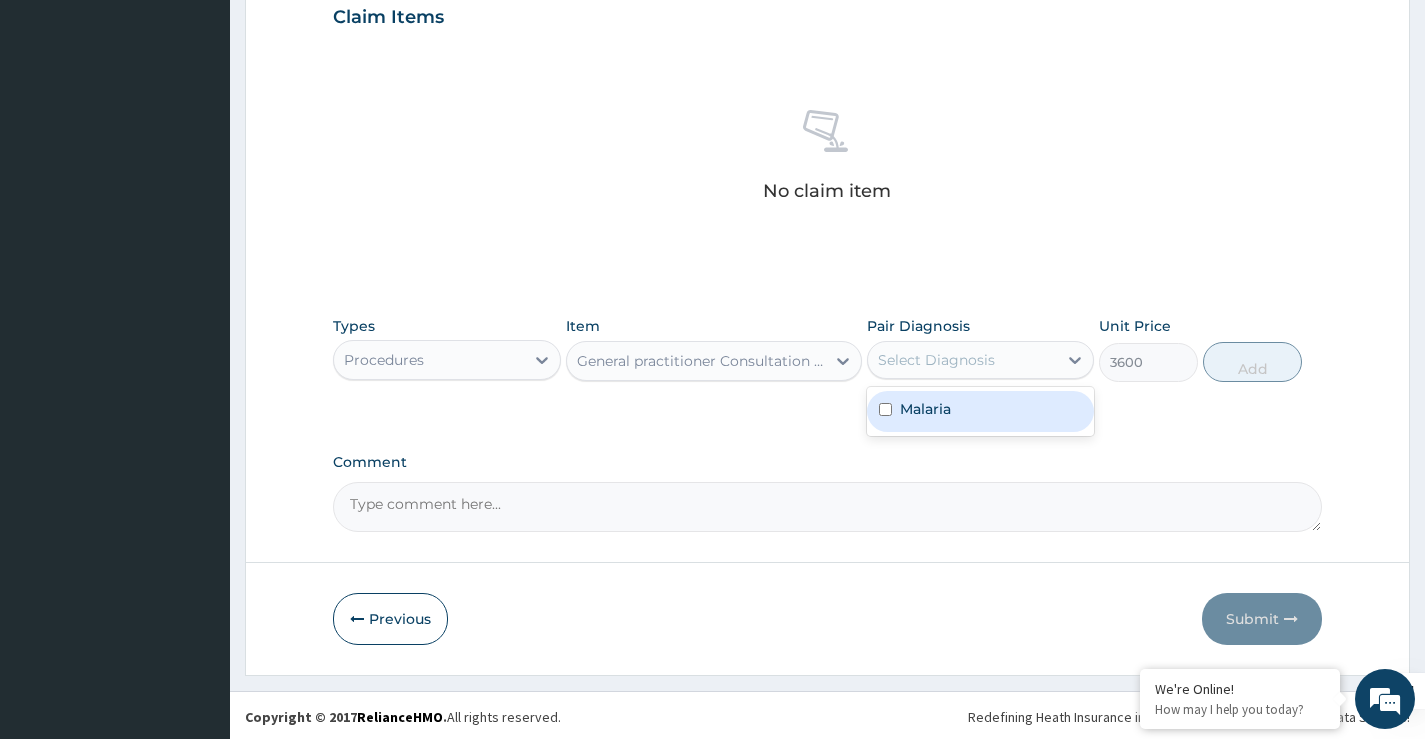 click on "Malaria" at bounding box center (980, 411) 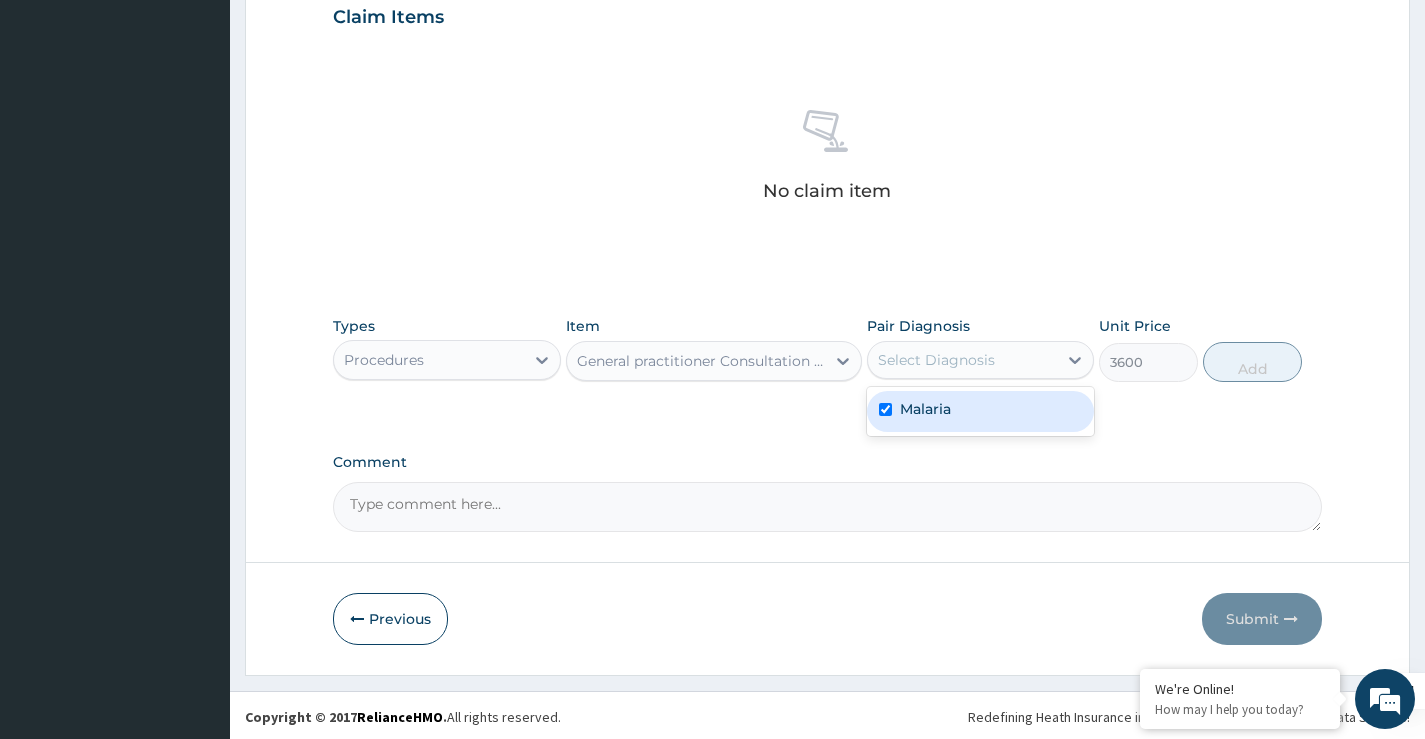 checkbox on "true" 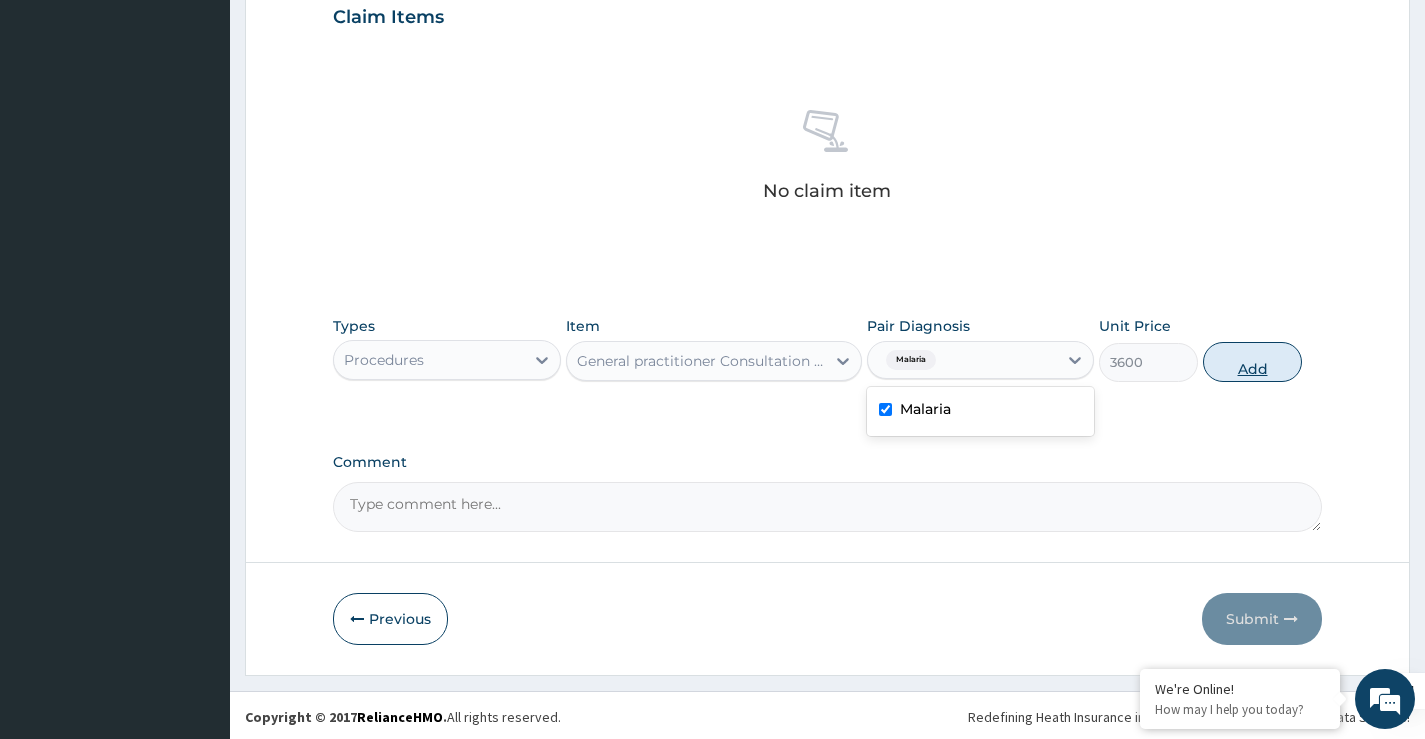 drag, startPoint x: 1246, startPoint y: 362, endPoint x: 973, endPoint y: 372, distance: 273.18307 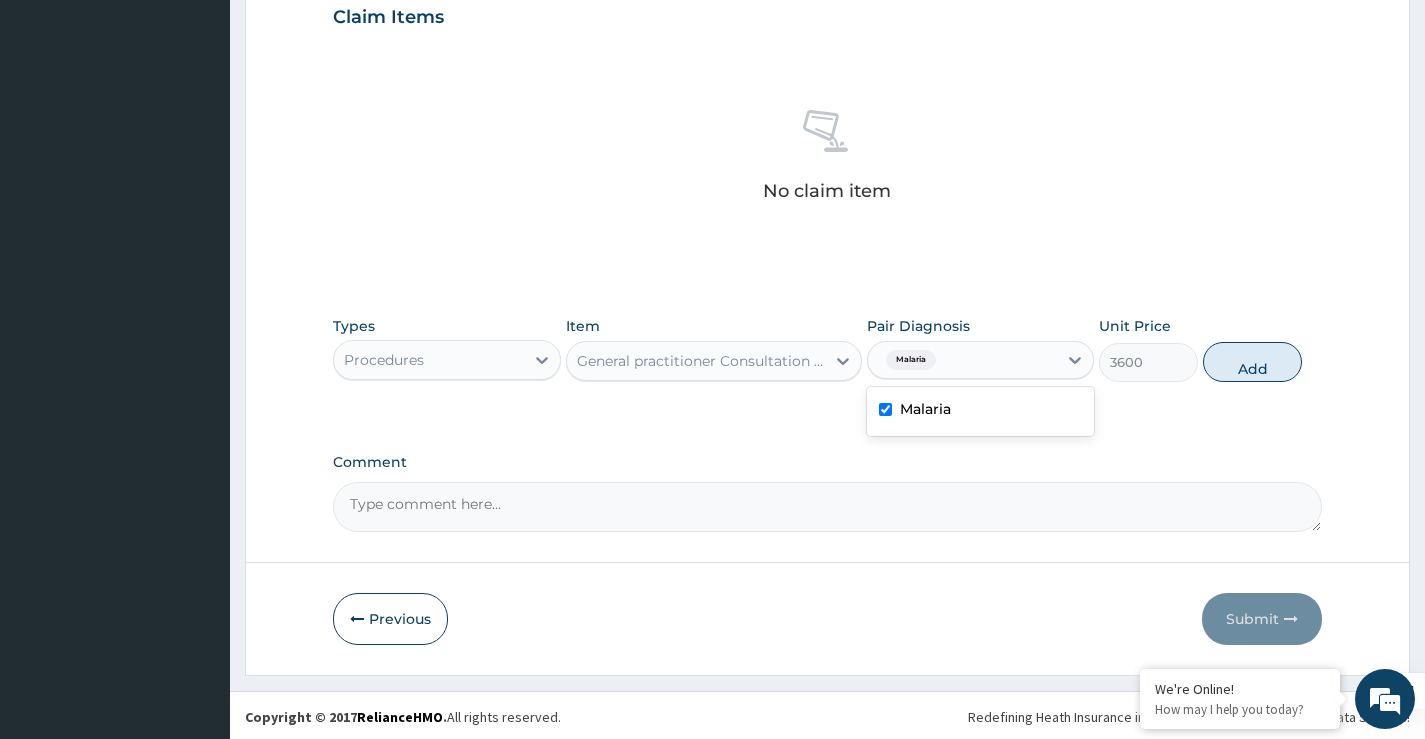 click on "Add" at bounding box center (1252, 362) 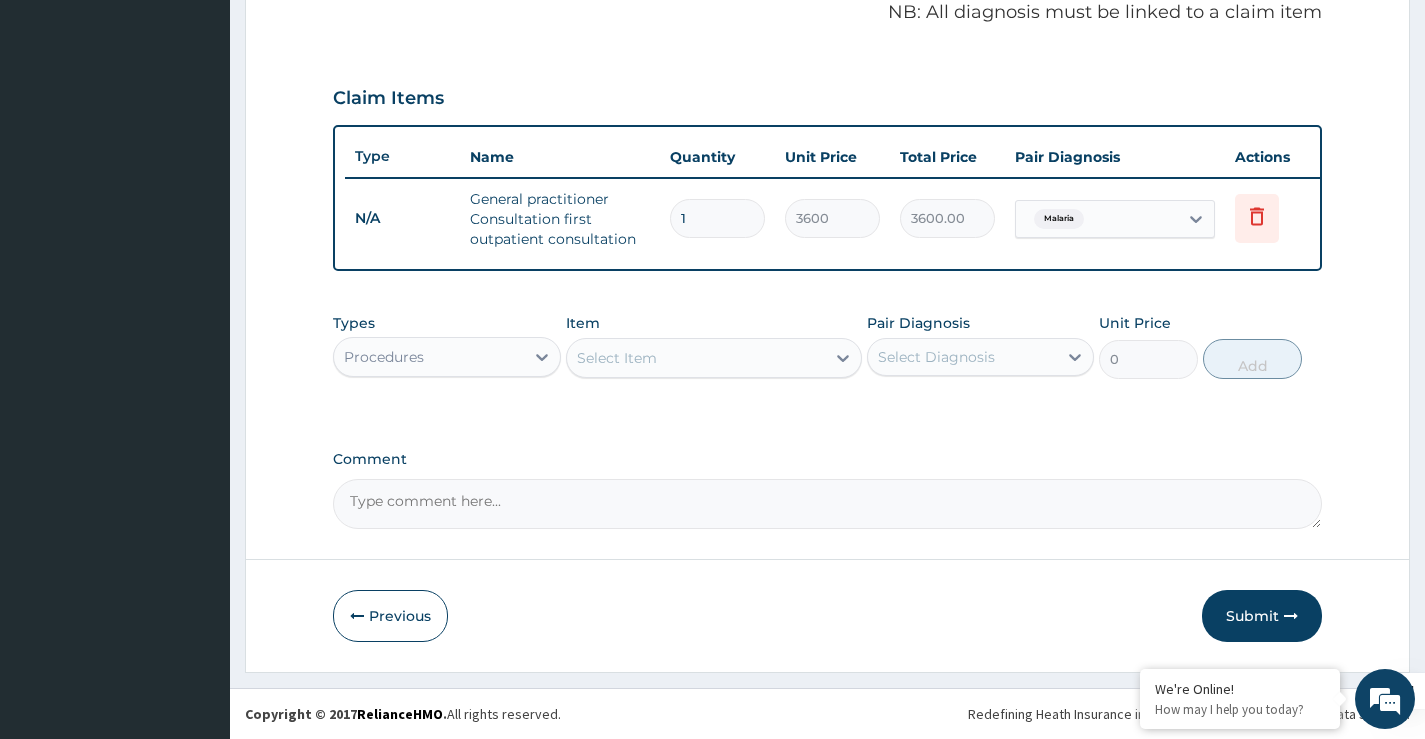 scroll, scrollTop: 634, scrollLeft: 0, axis: vertical 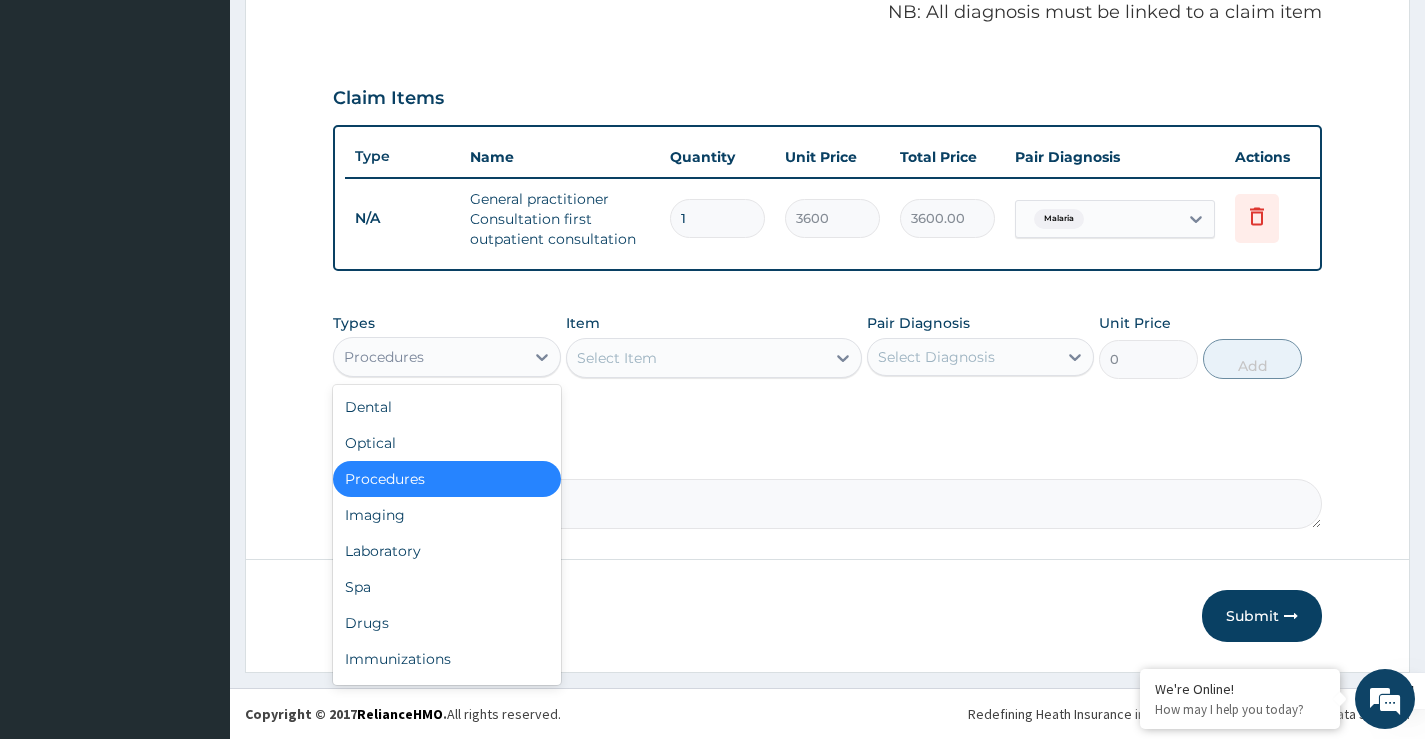click on "Procedures" at bounding box center (428, 357) 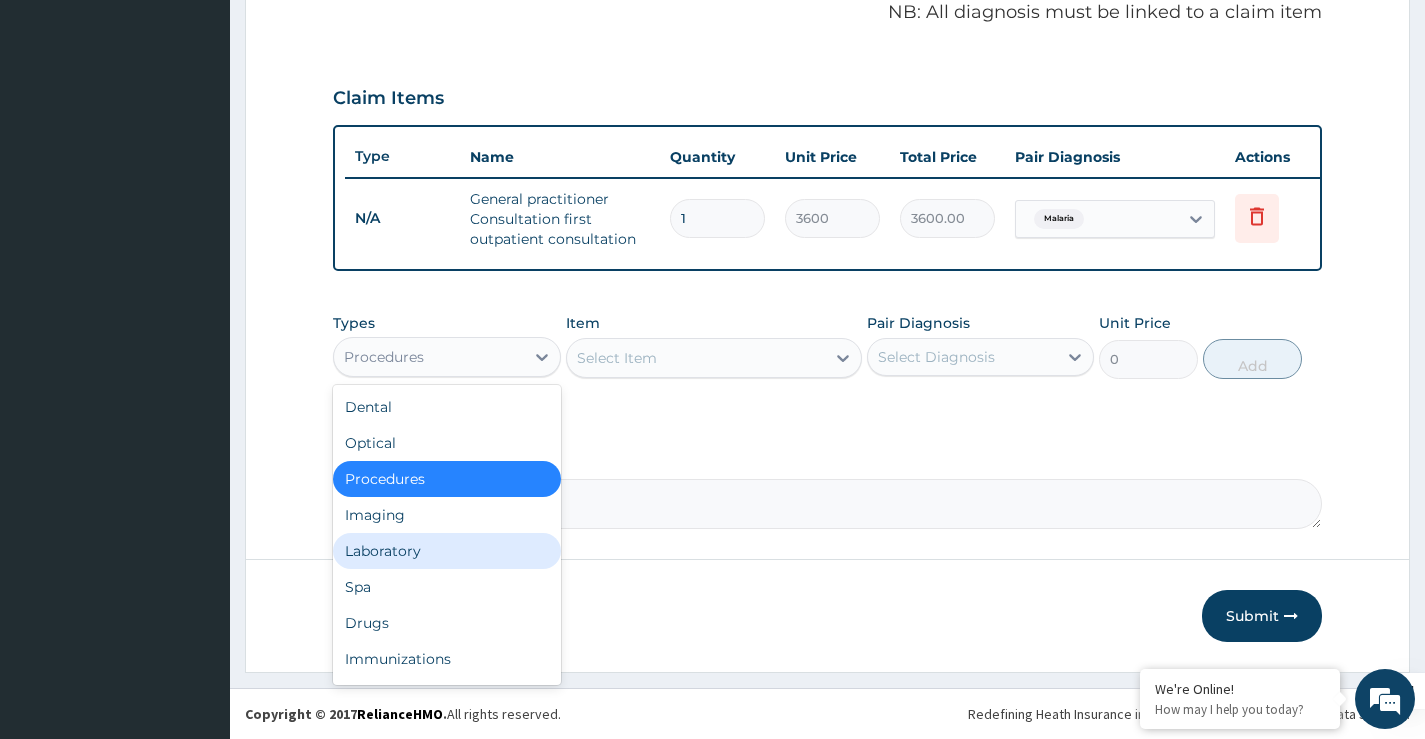 click on "Laboratory" at bounding box center (446, 551) 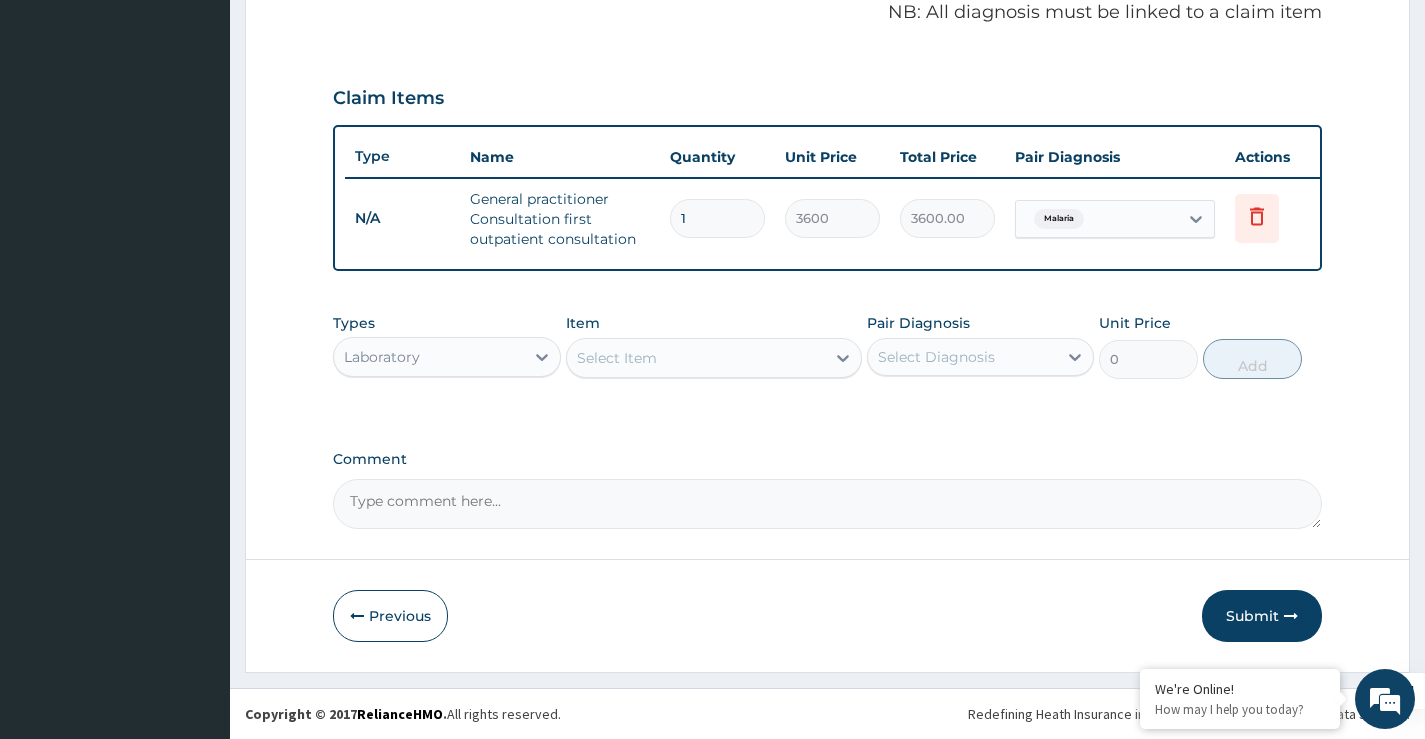 click on "Item Select Item" at bounding box center (714, 346) 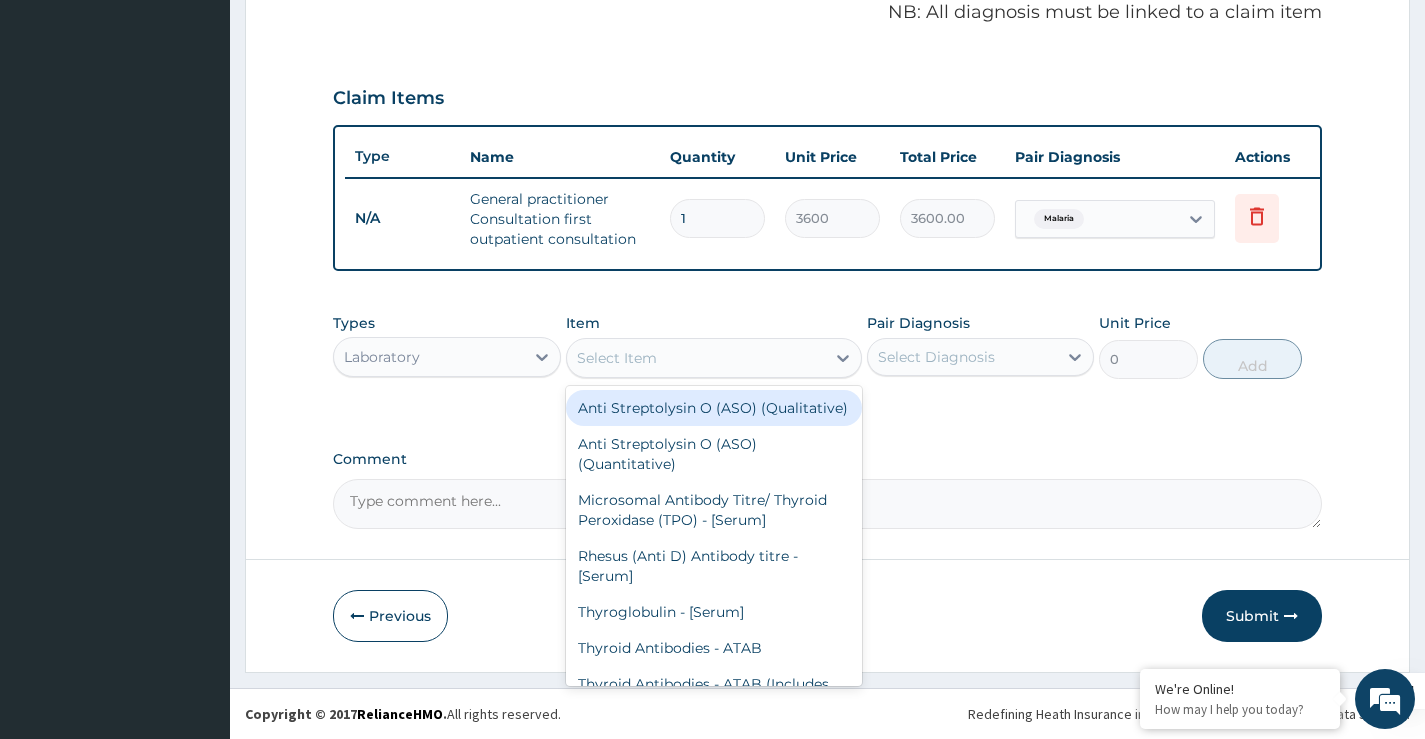 click on "Select Item" at bounding box center (696, 358) 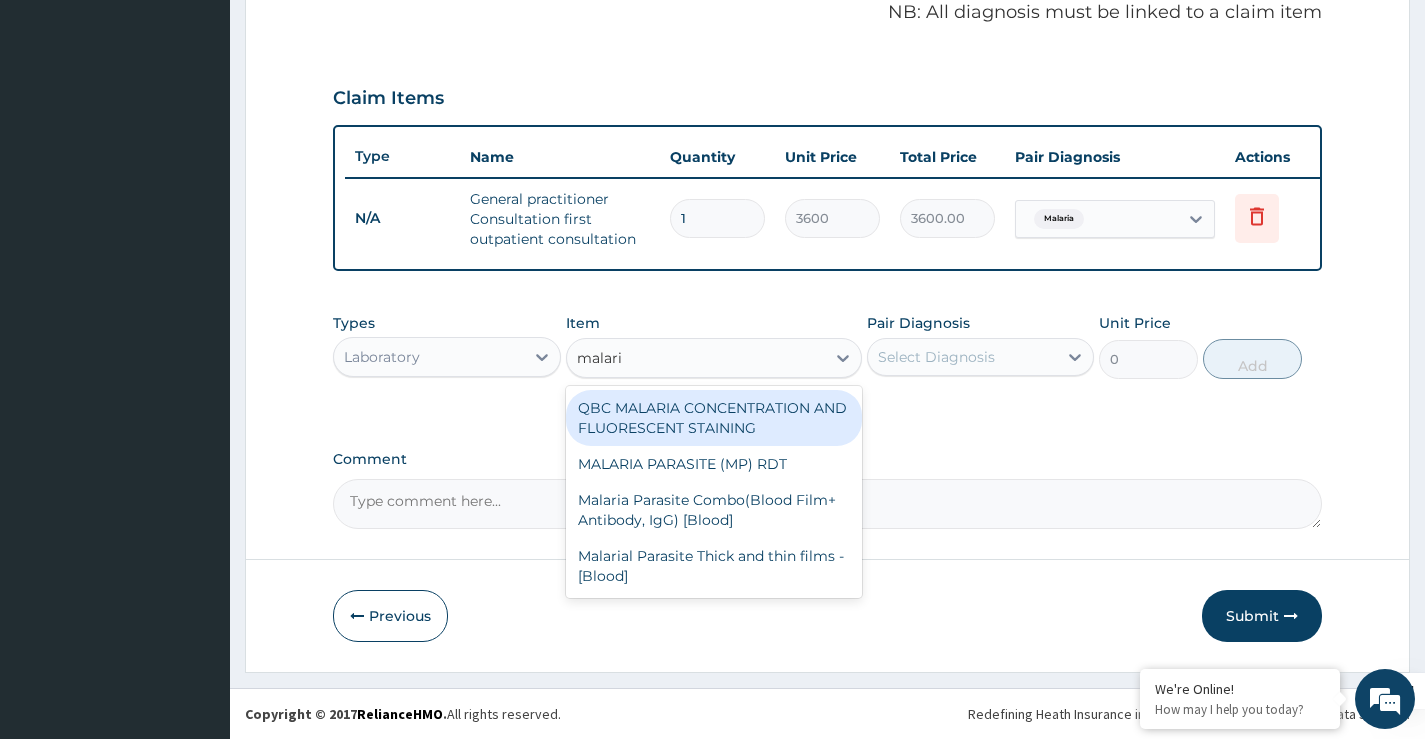 type on "malaria" 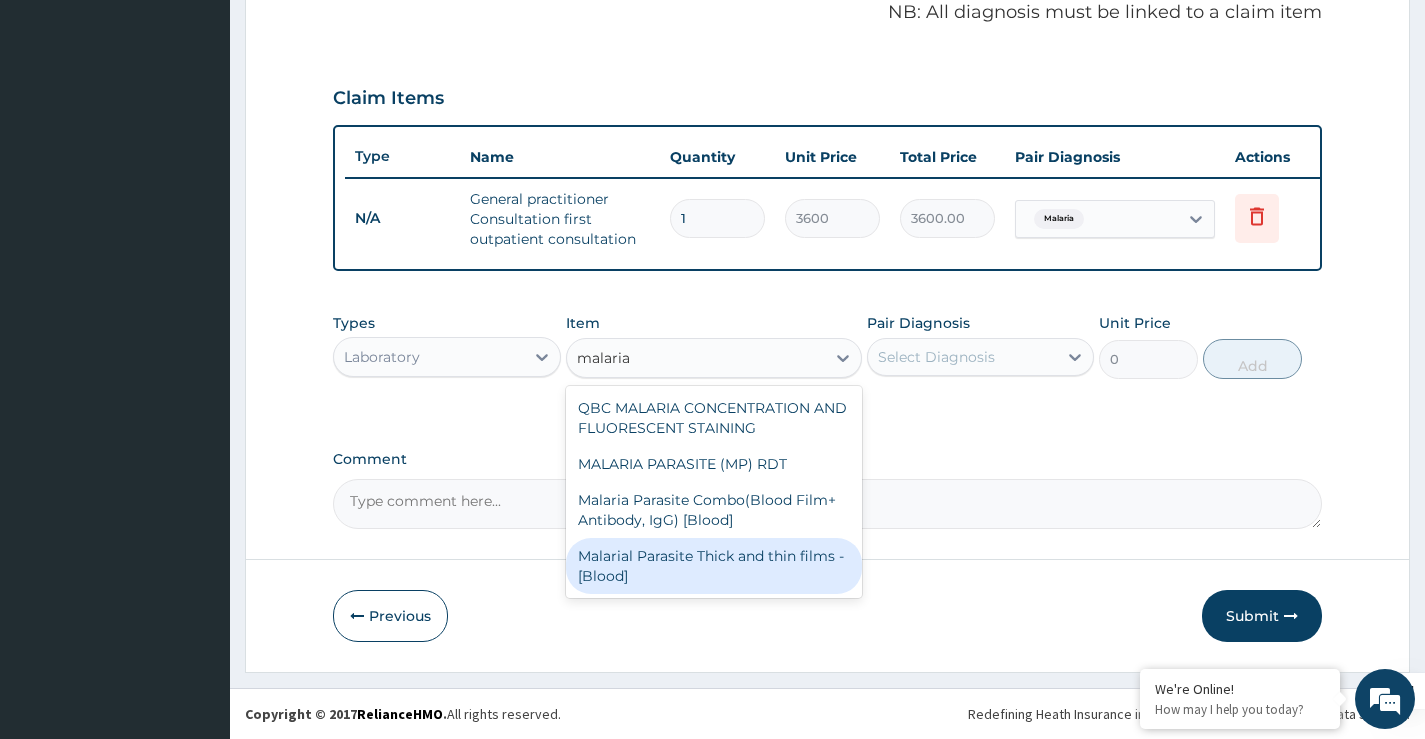 click on "Malarial Parasite Thick and thin films - [Blood]" at bounding box center [714, 566] 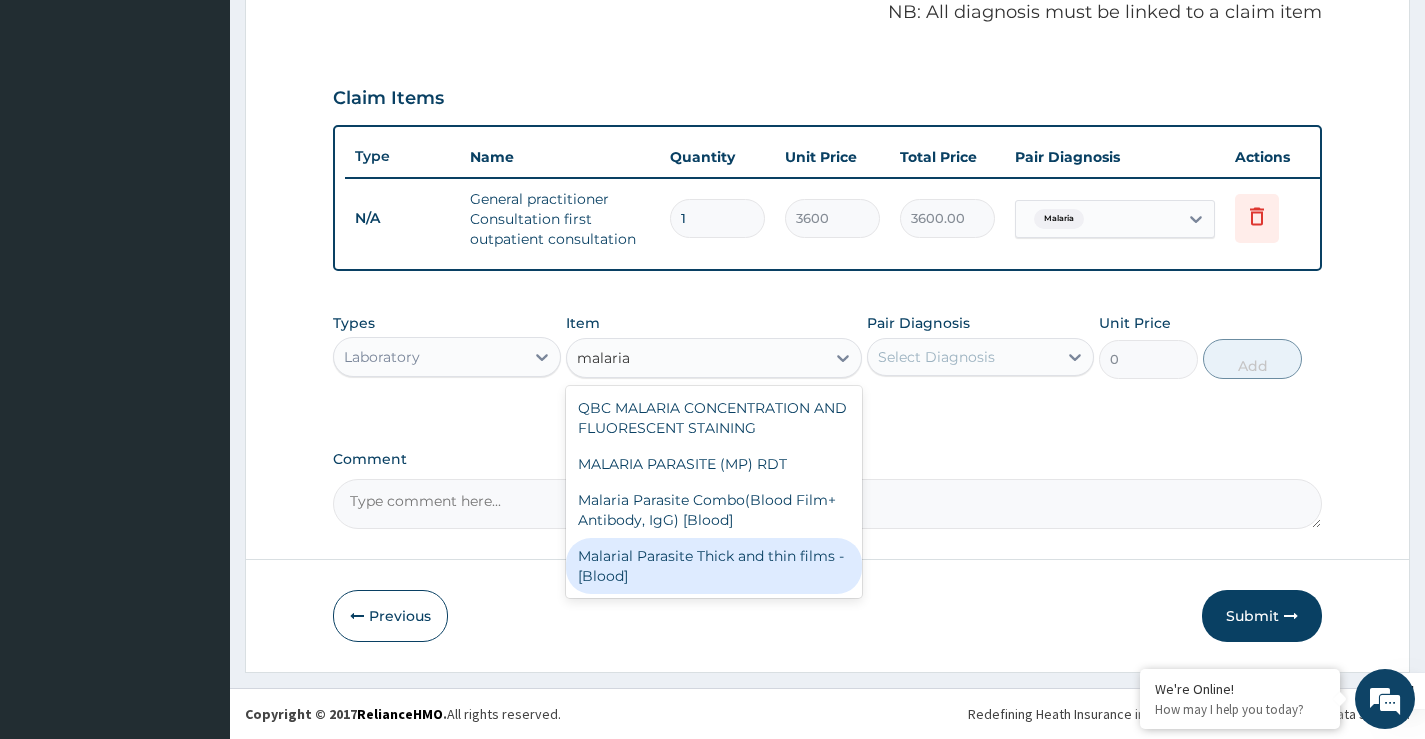 type 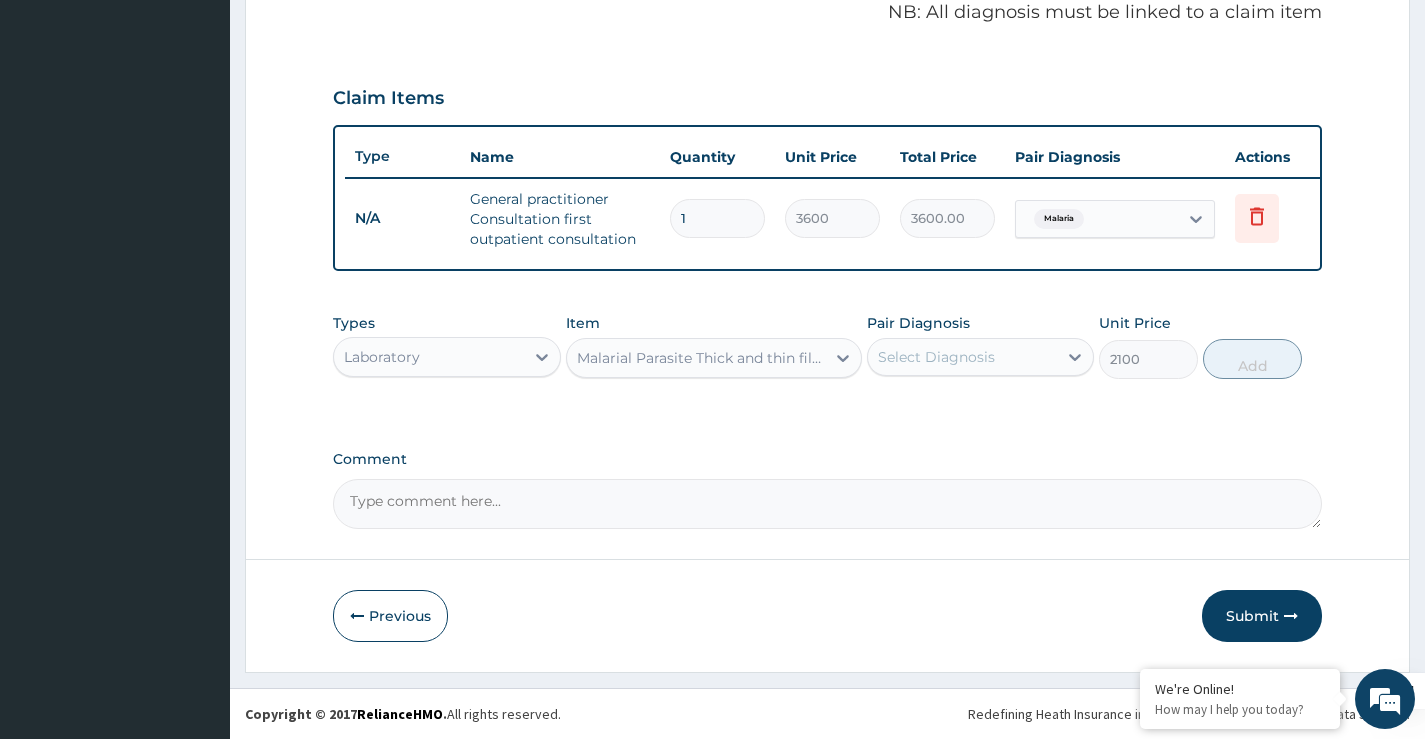 click on "Select Diagnosis" at bounding box center [962, 357] 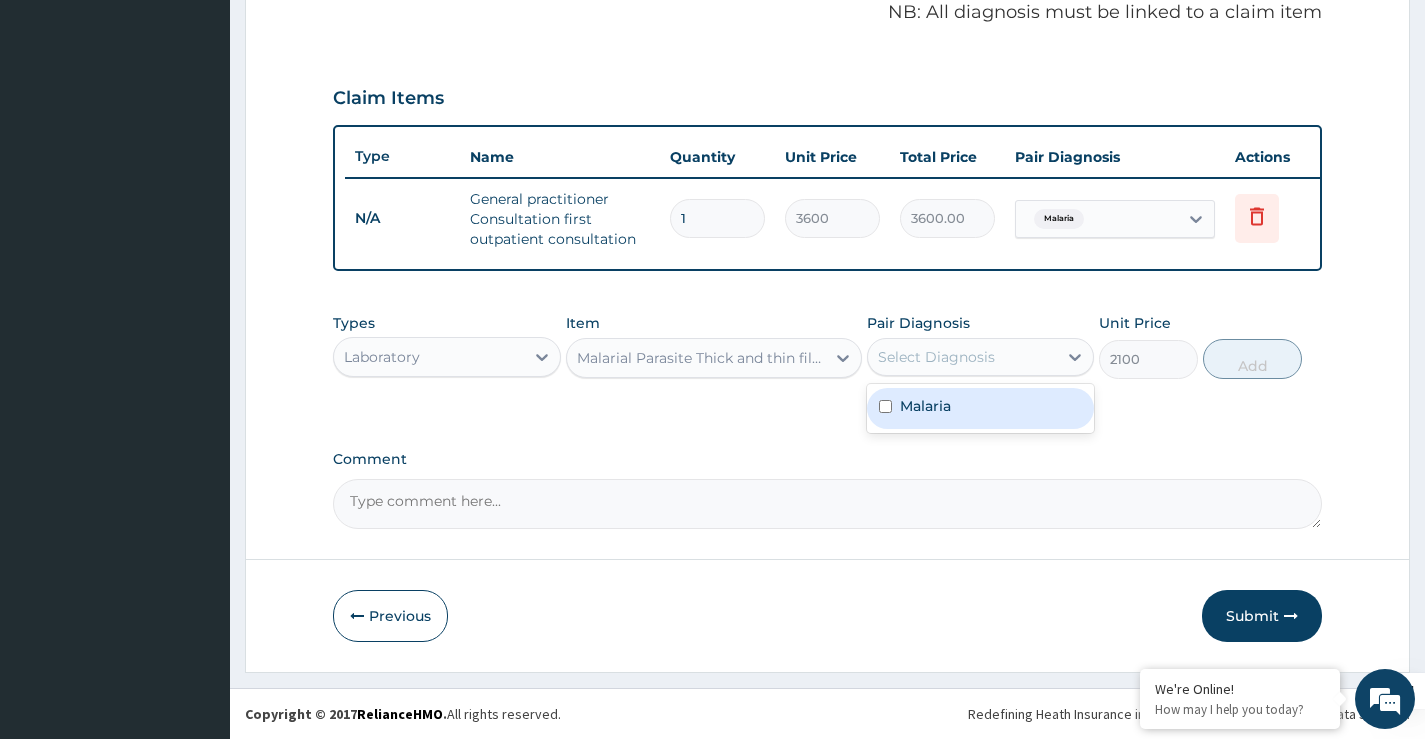 drag, startPoint x: 914, startPoint y: 407, endPoint x: 1149, endPoint y: 389, distance: 235.68835 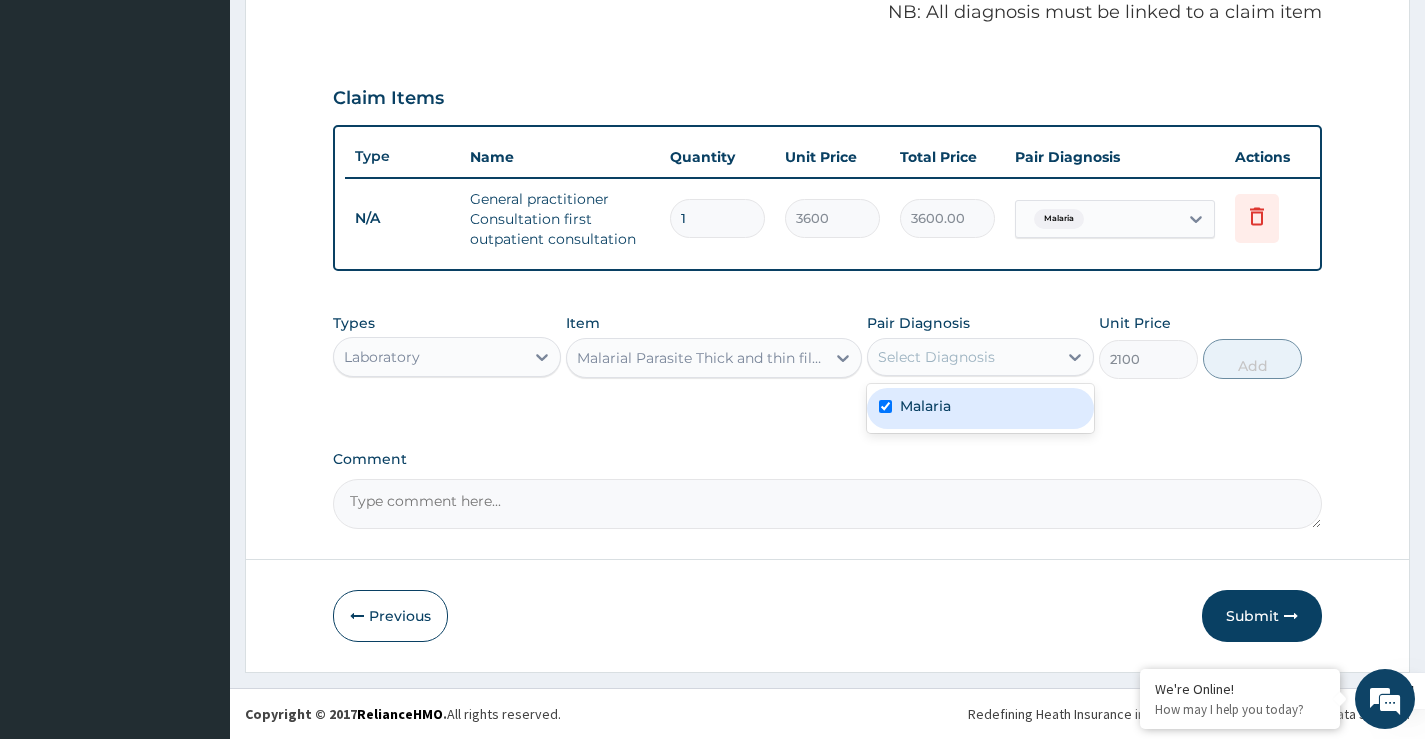 checkbox on "true" 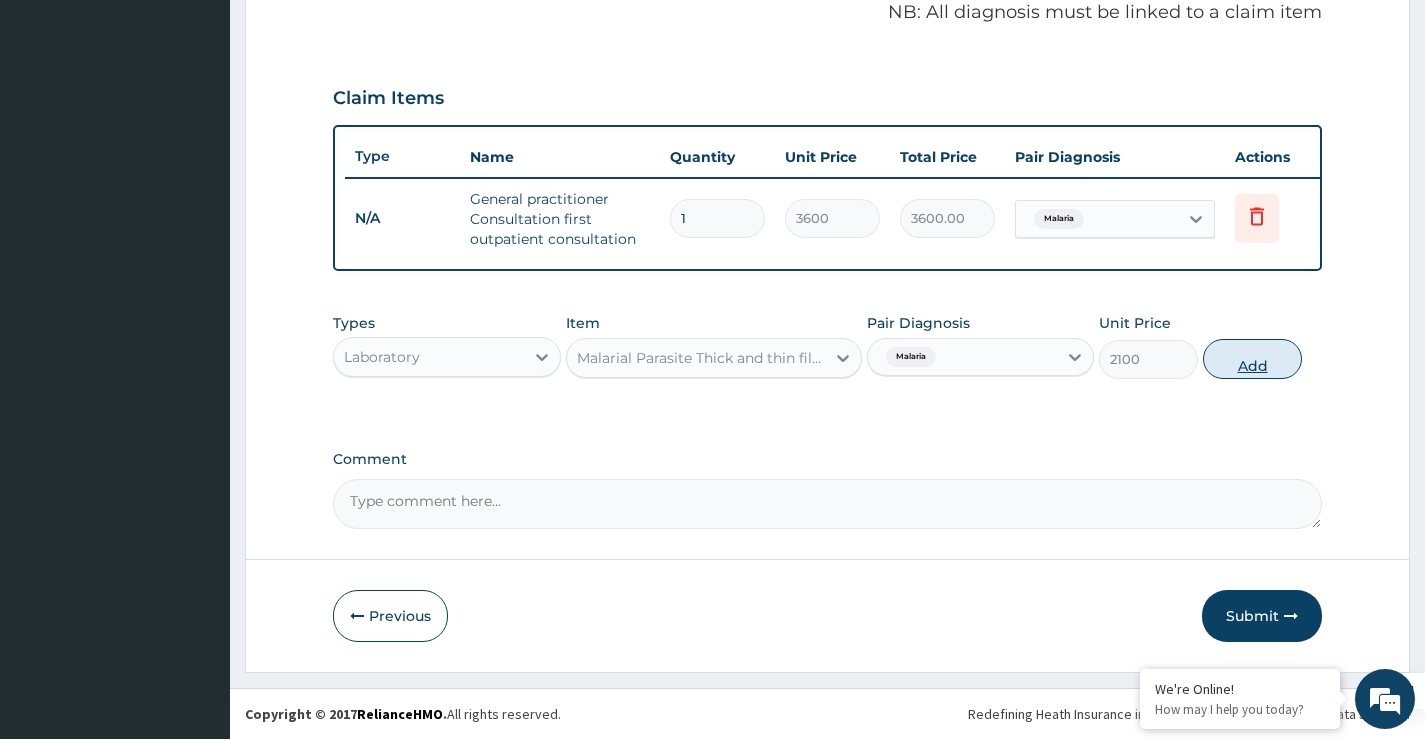 click on "Add" at bounding box center [1252, 359] 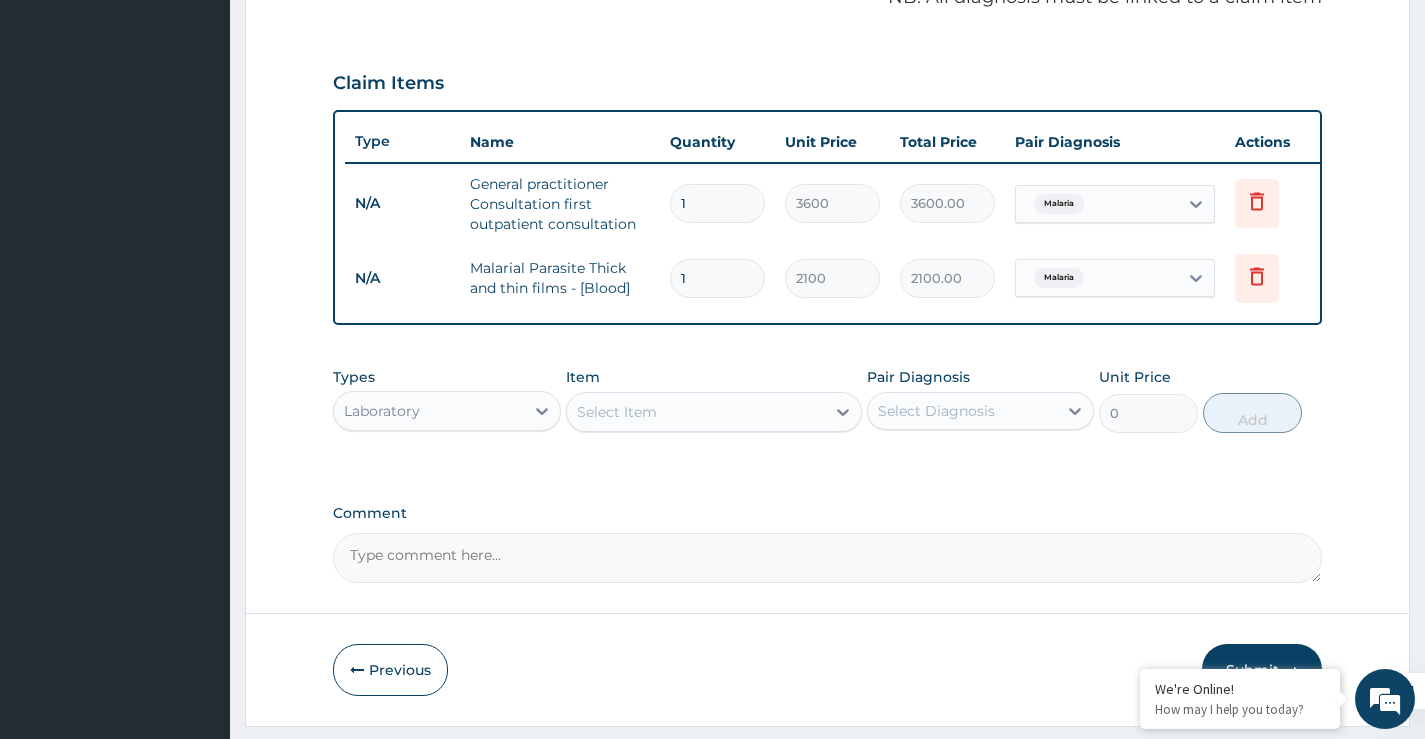 click on "Laboratory" at bounding box center [428, 411] 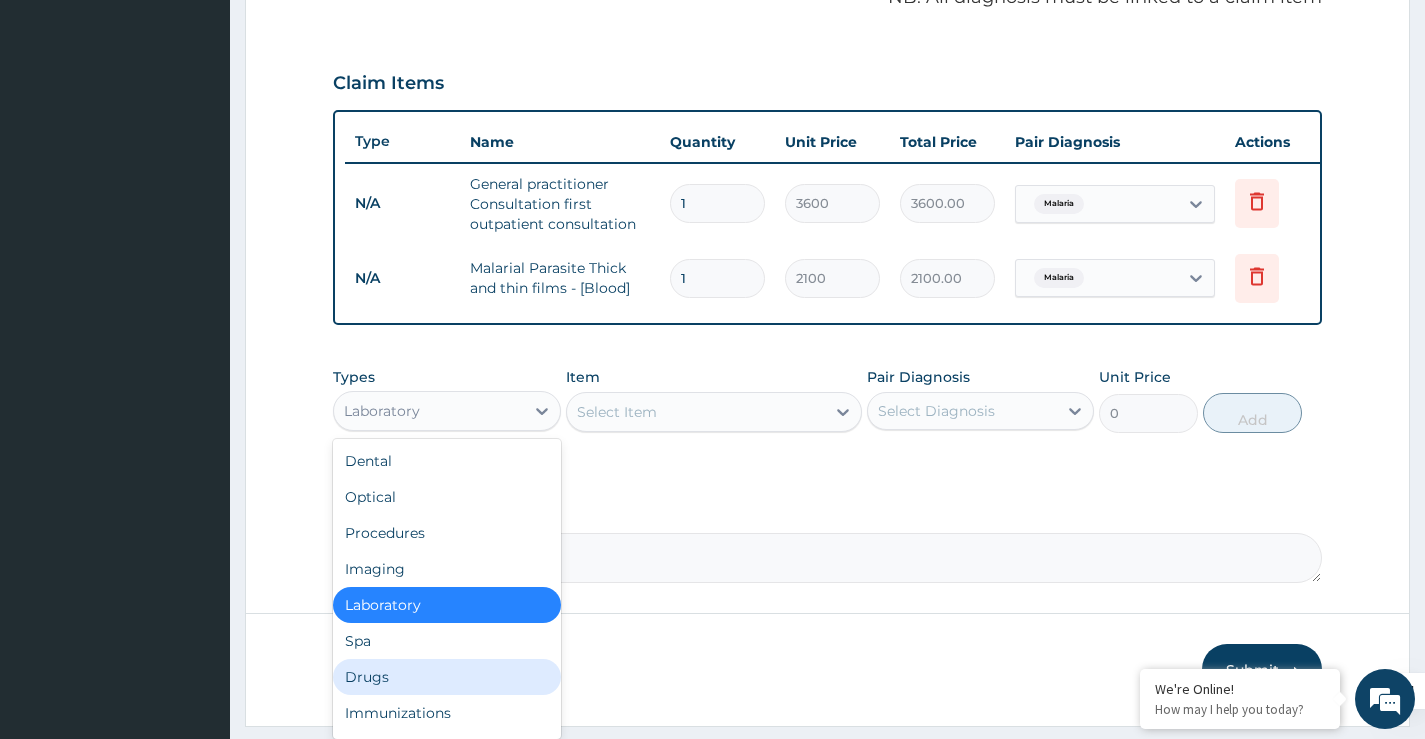 click on "Drugs" at bounding box center (446, 677) 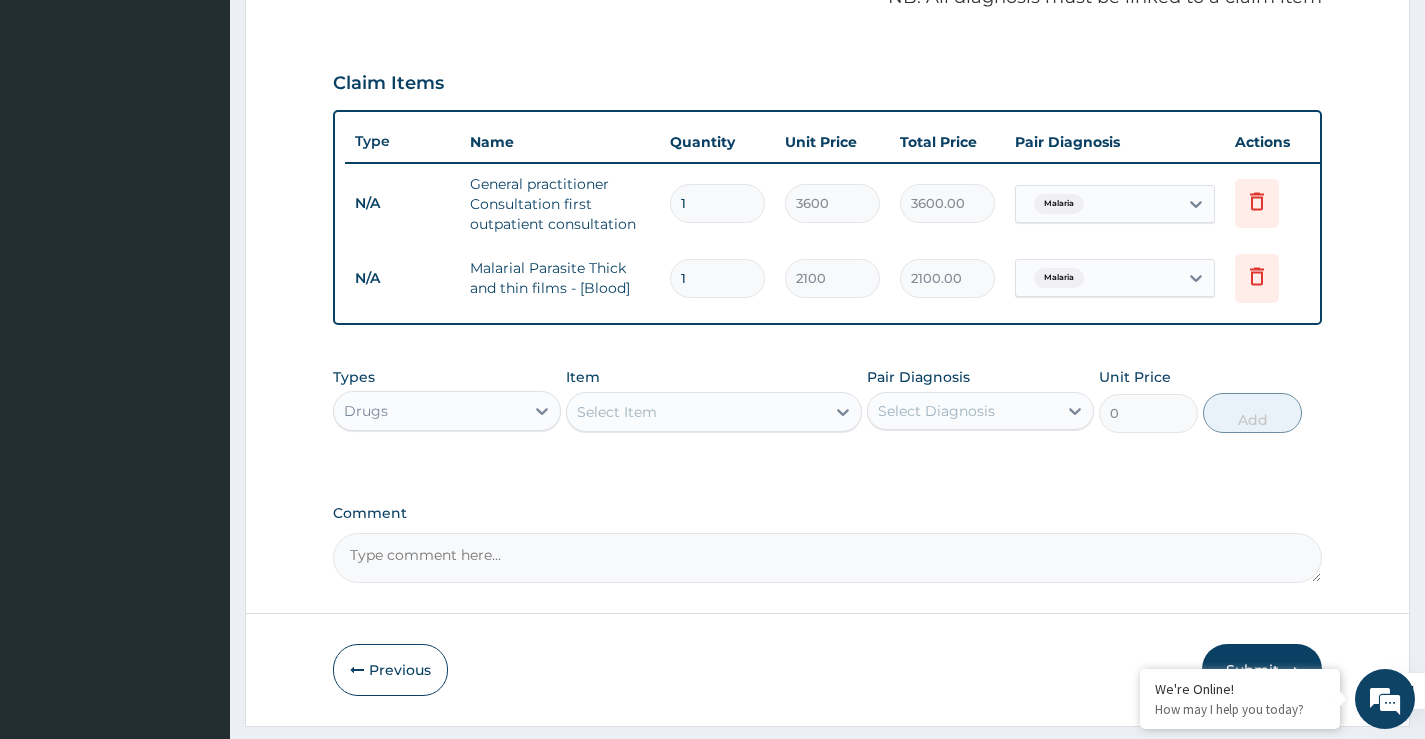 click on "Select Item" at bounding box center (617, 412) 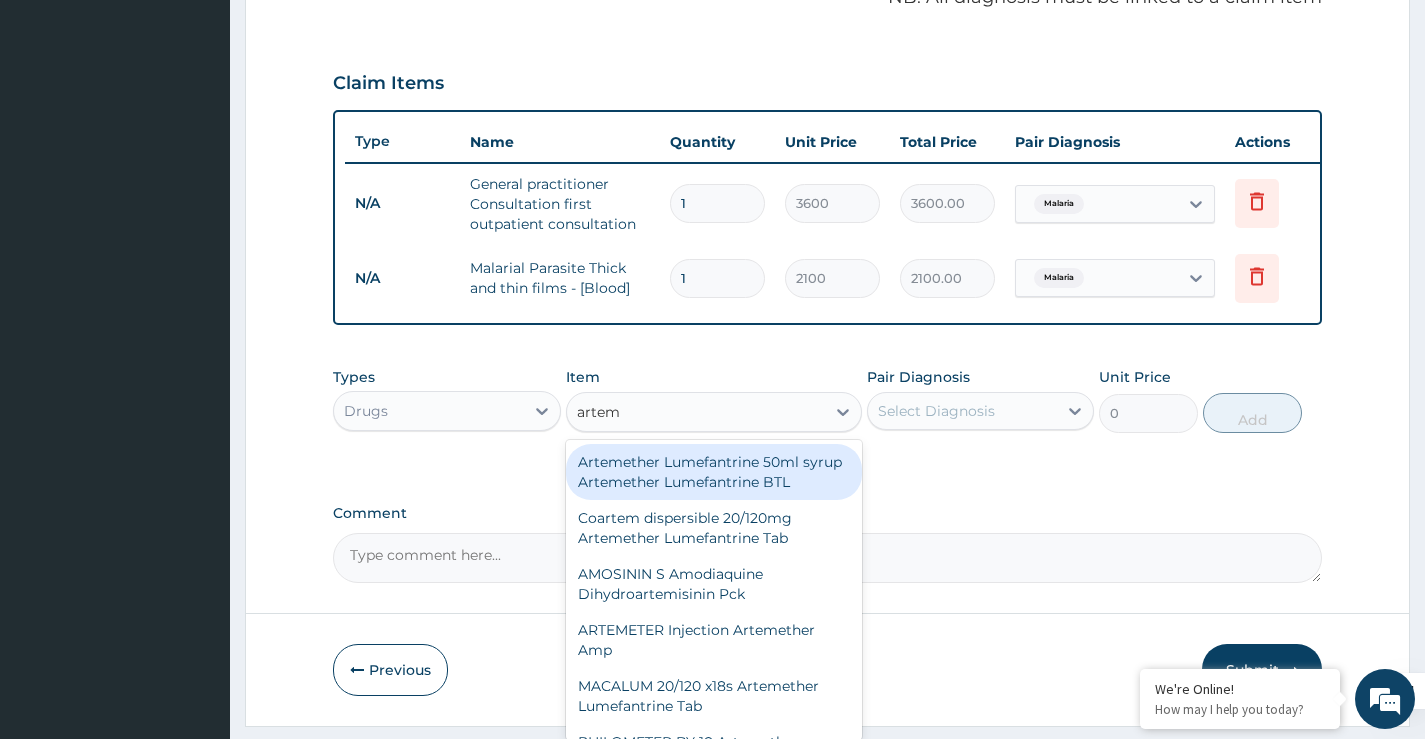 type on "arteme" 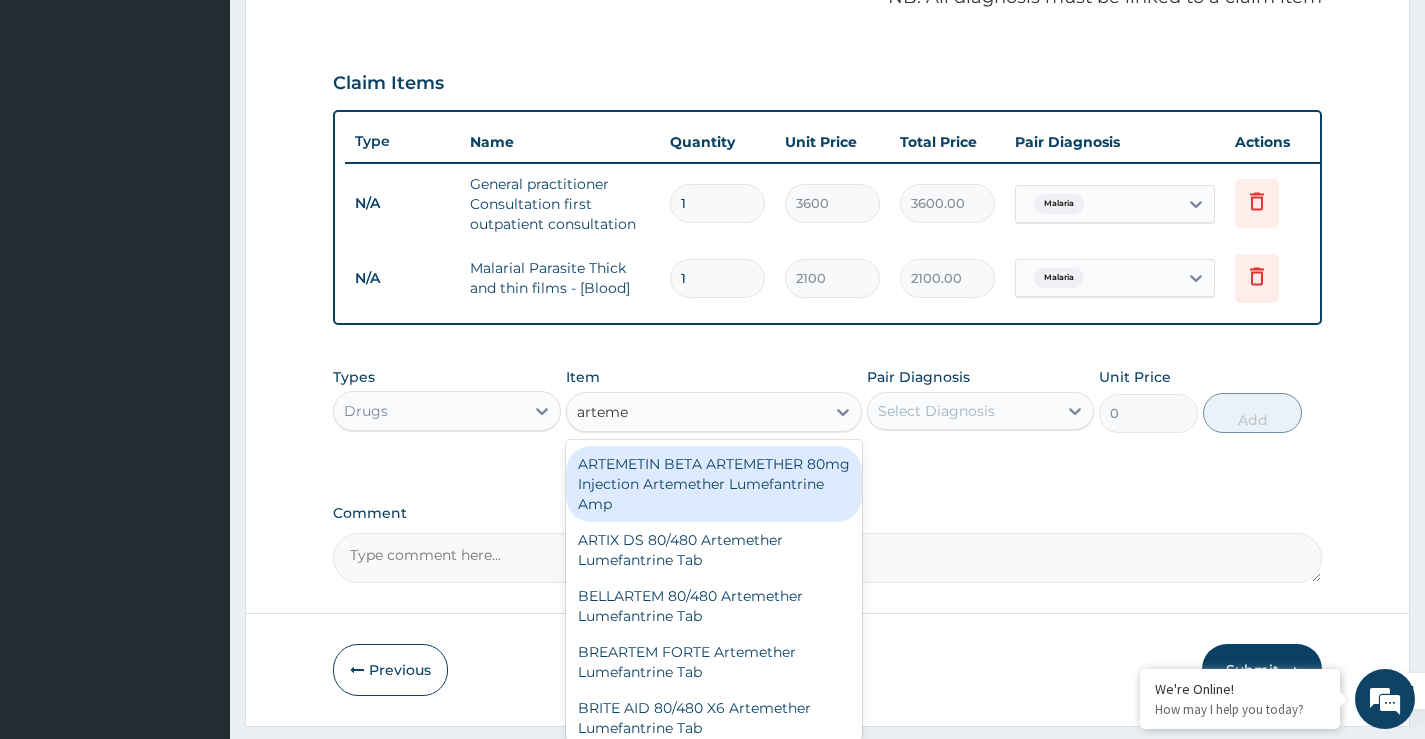 scroll, scrollTop: 1000, scrollLeft: 0, axis: vertical 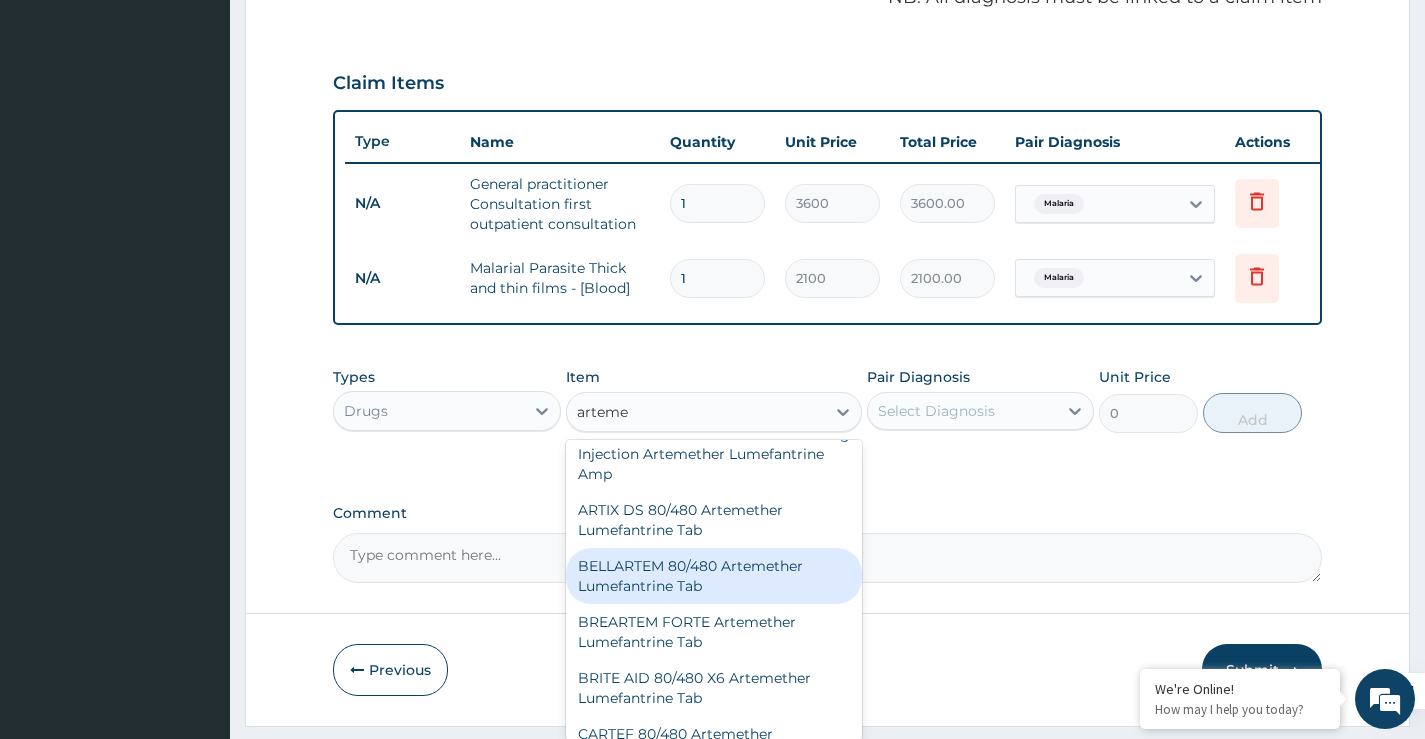 click on "BELLARTEM 80/480 Artemether Lumefantrine Tab" at bounding box center (714, 576) 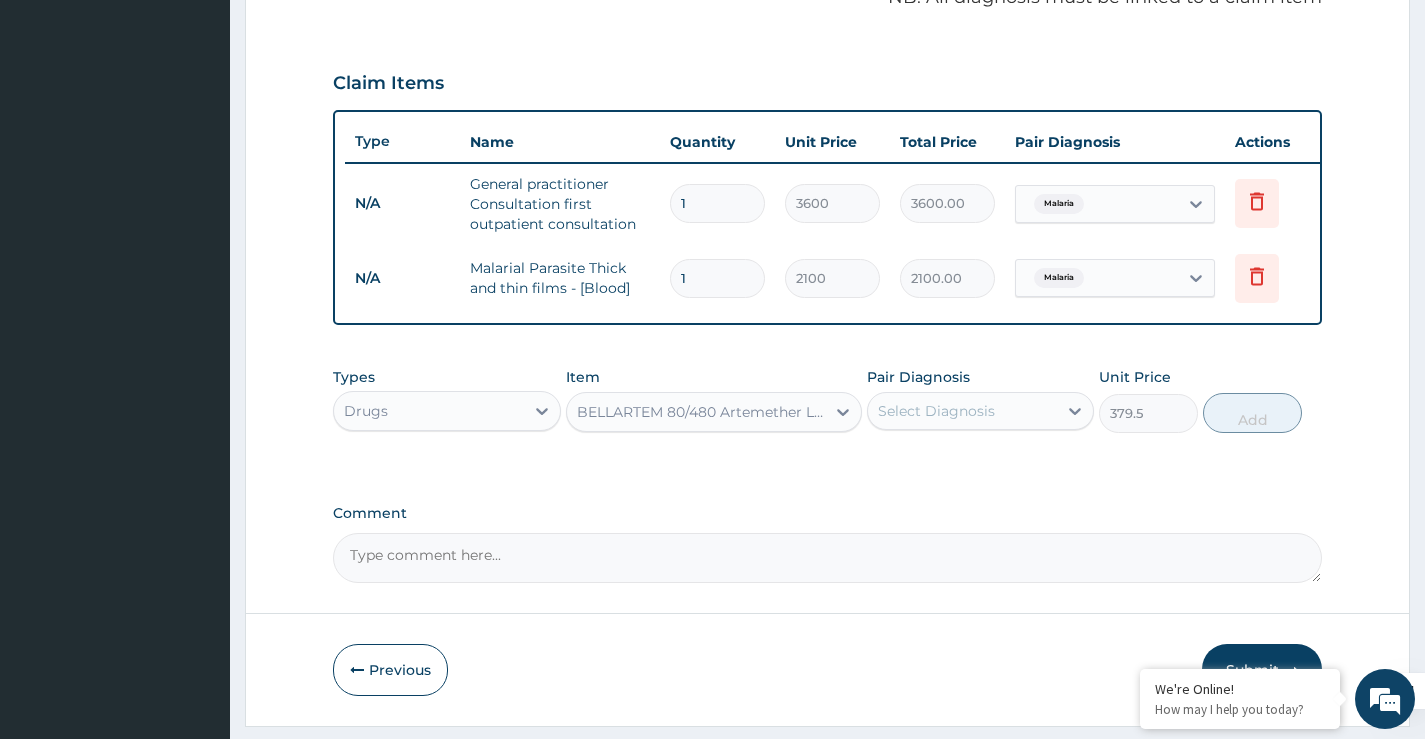 click on "Select Diagnosis" at bounding box center [962, 411] 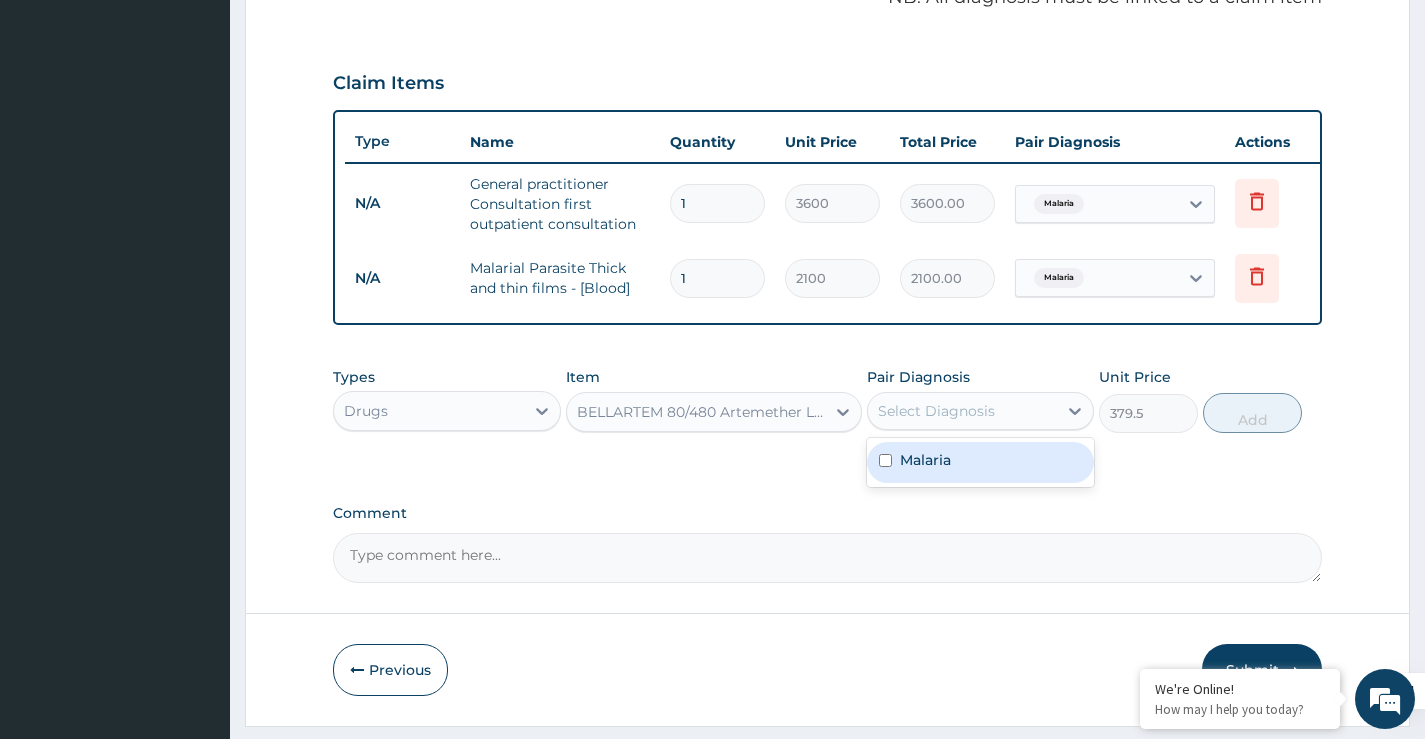 click on "Malaria" at bounding box center [980, 462] 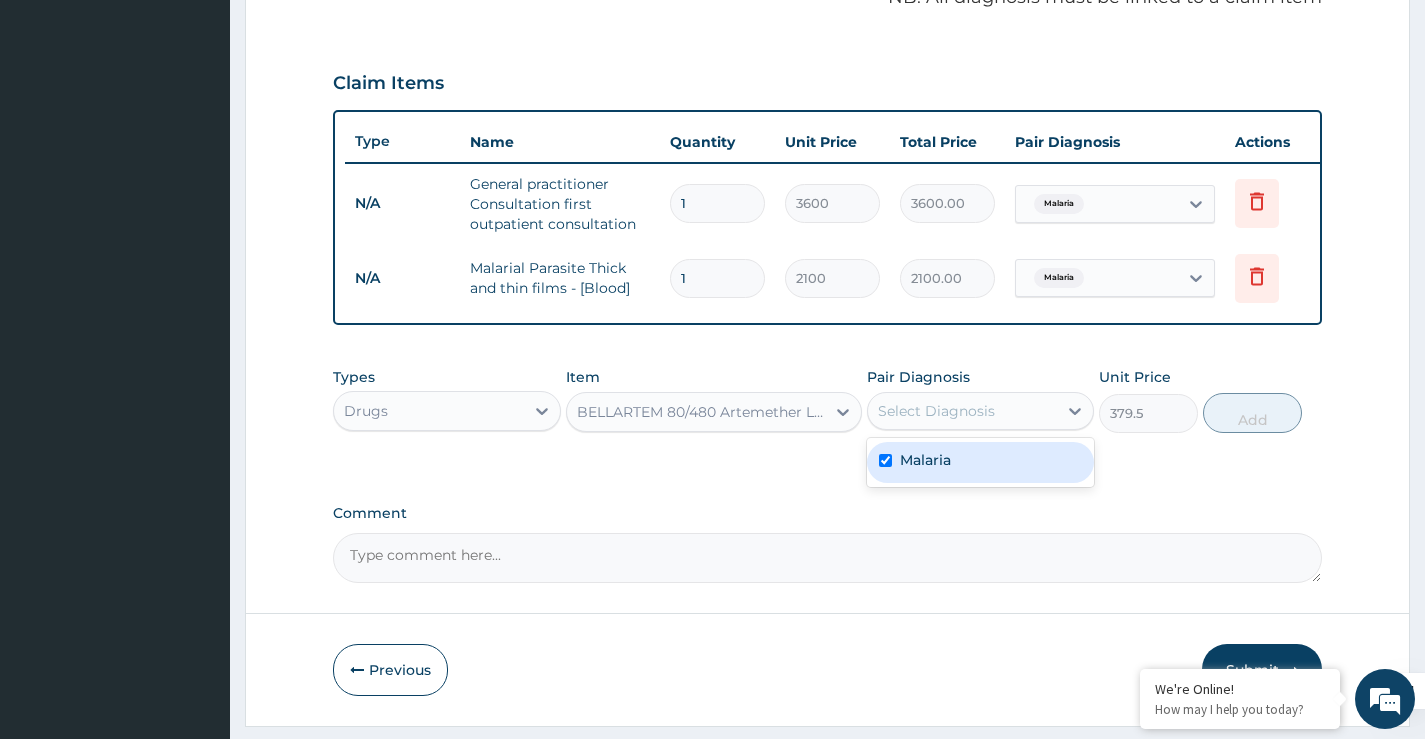 checkbox on "true" 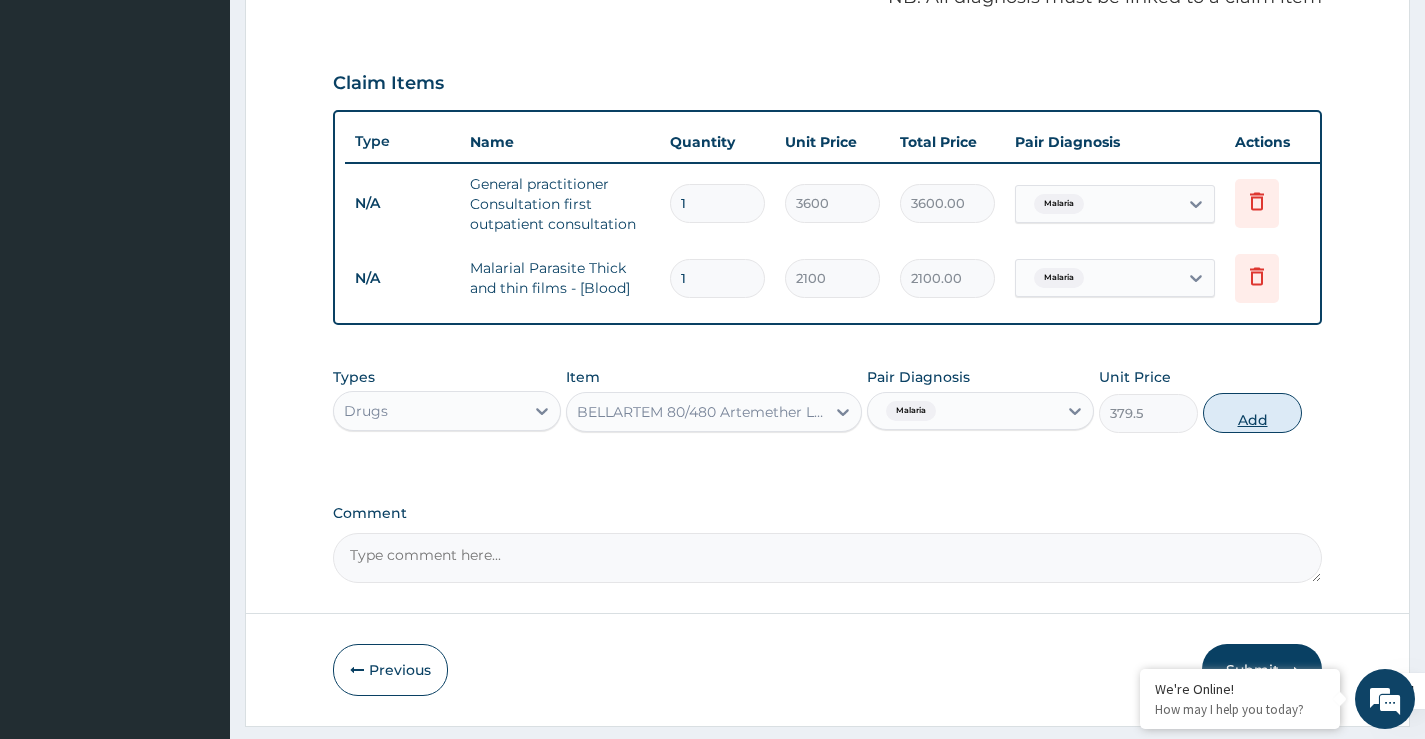 click on "Add" at bounding box center [1252, 413] 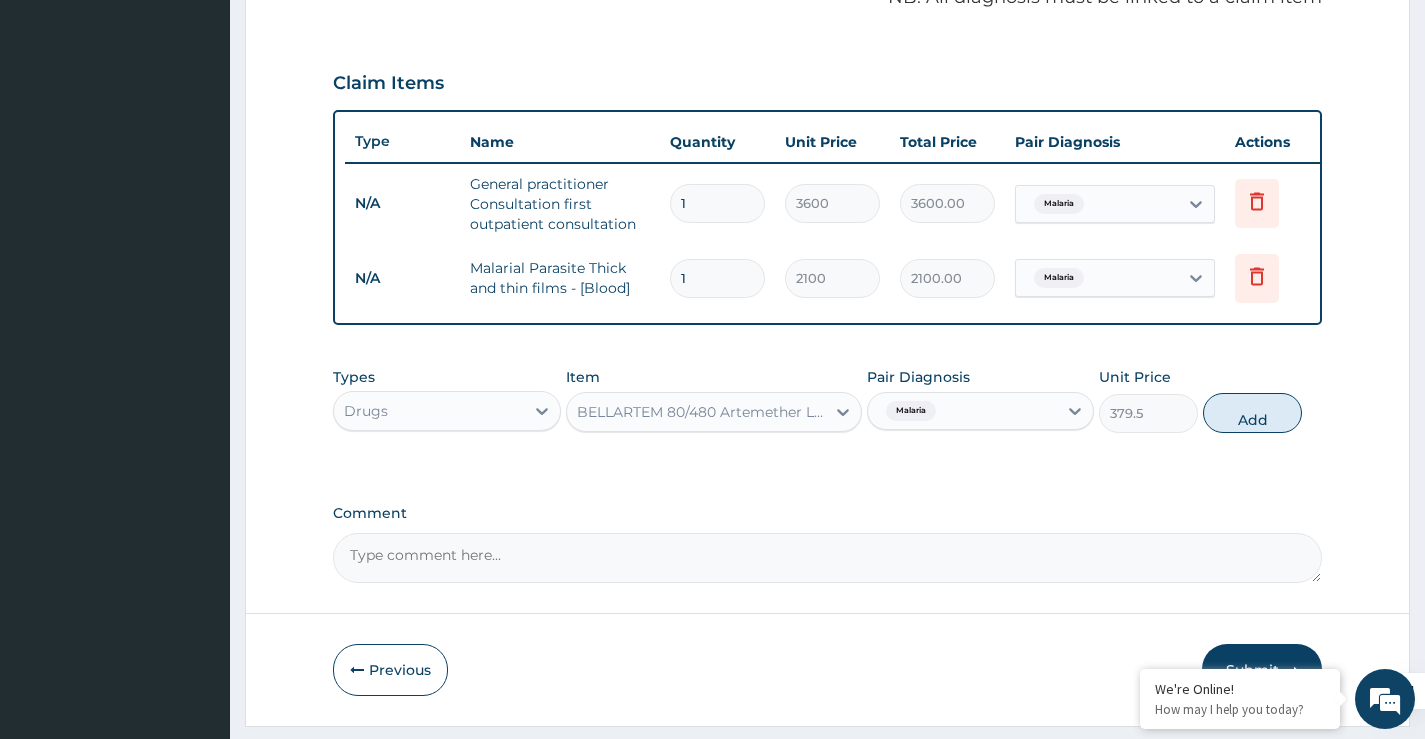 type on "0" 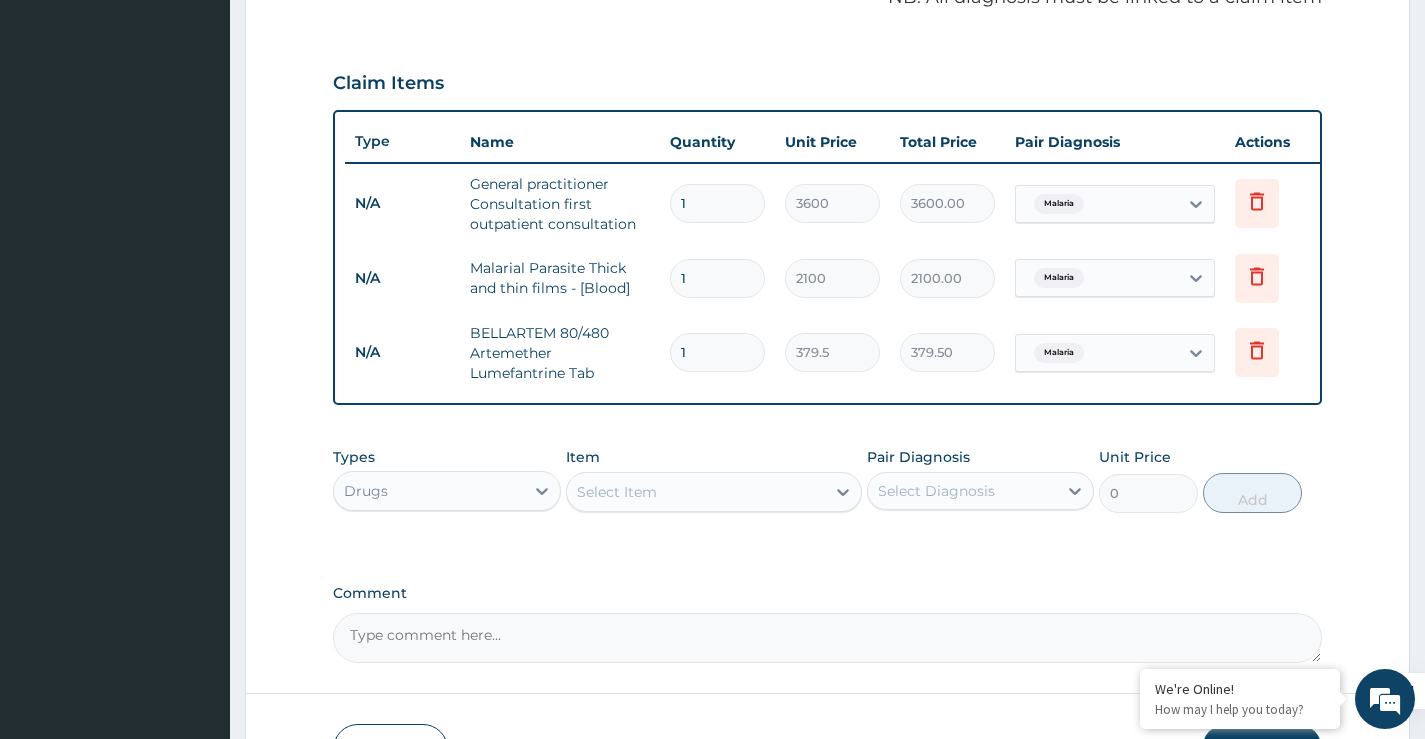 click on "Select Item" at bounding box center (617, 492) 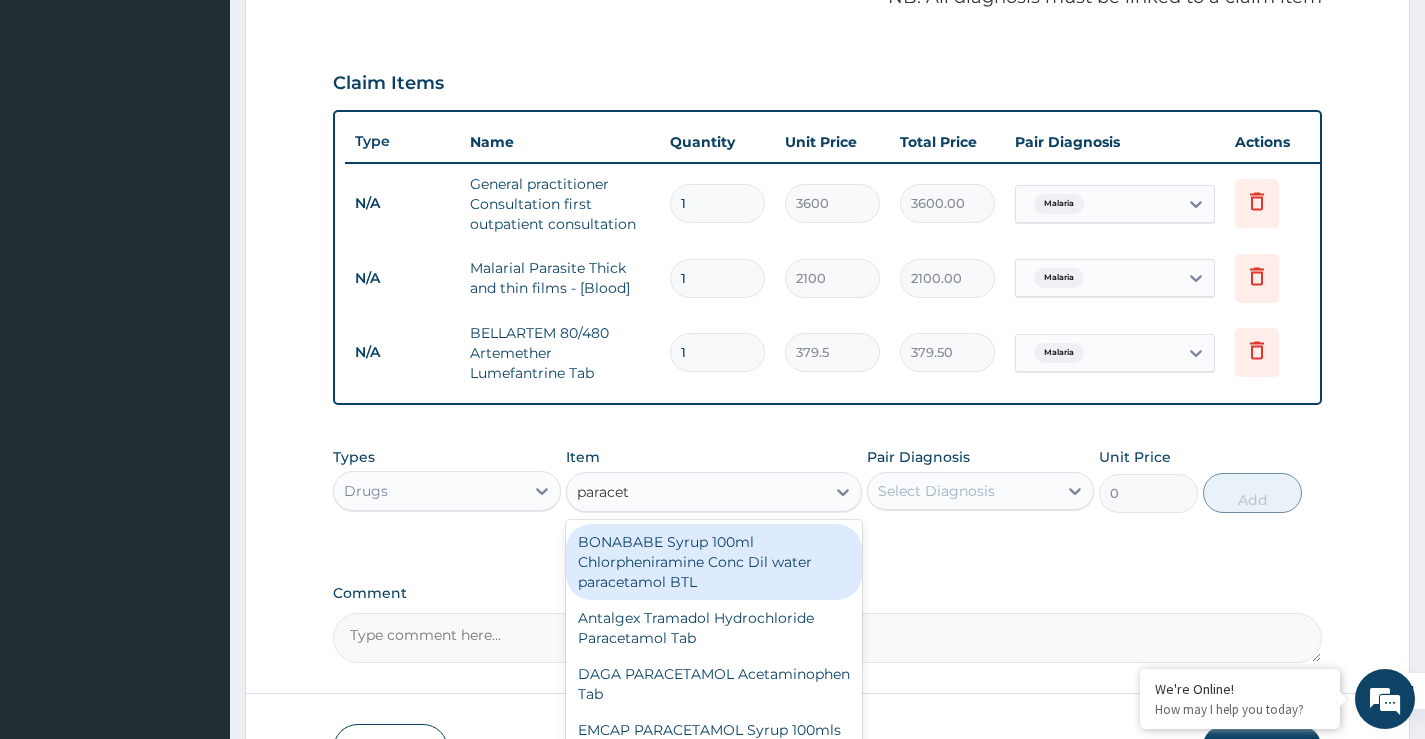 type on "paraceta" 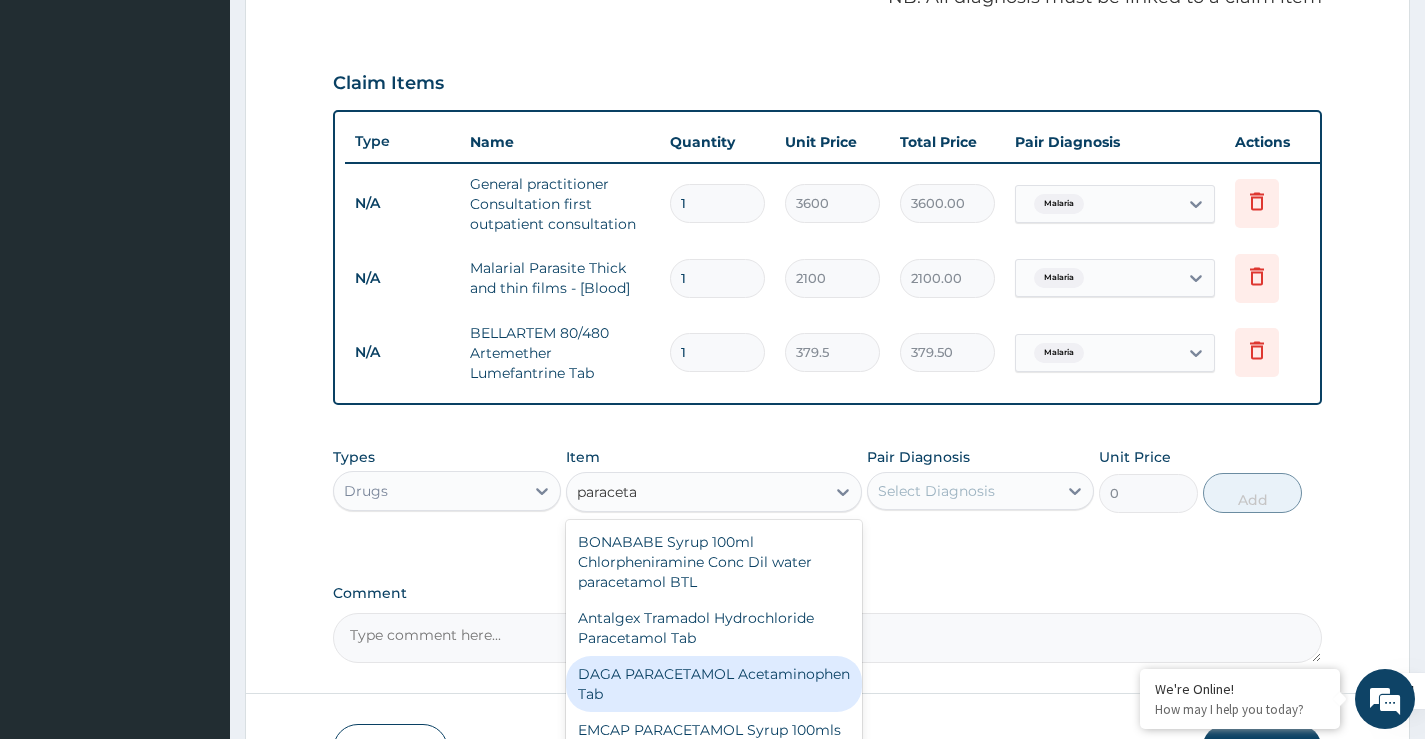 drag, startPoint x: 626, startPoint y: 697, endPoint x: 788, endPoint y: 657, distance: 166.86522 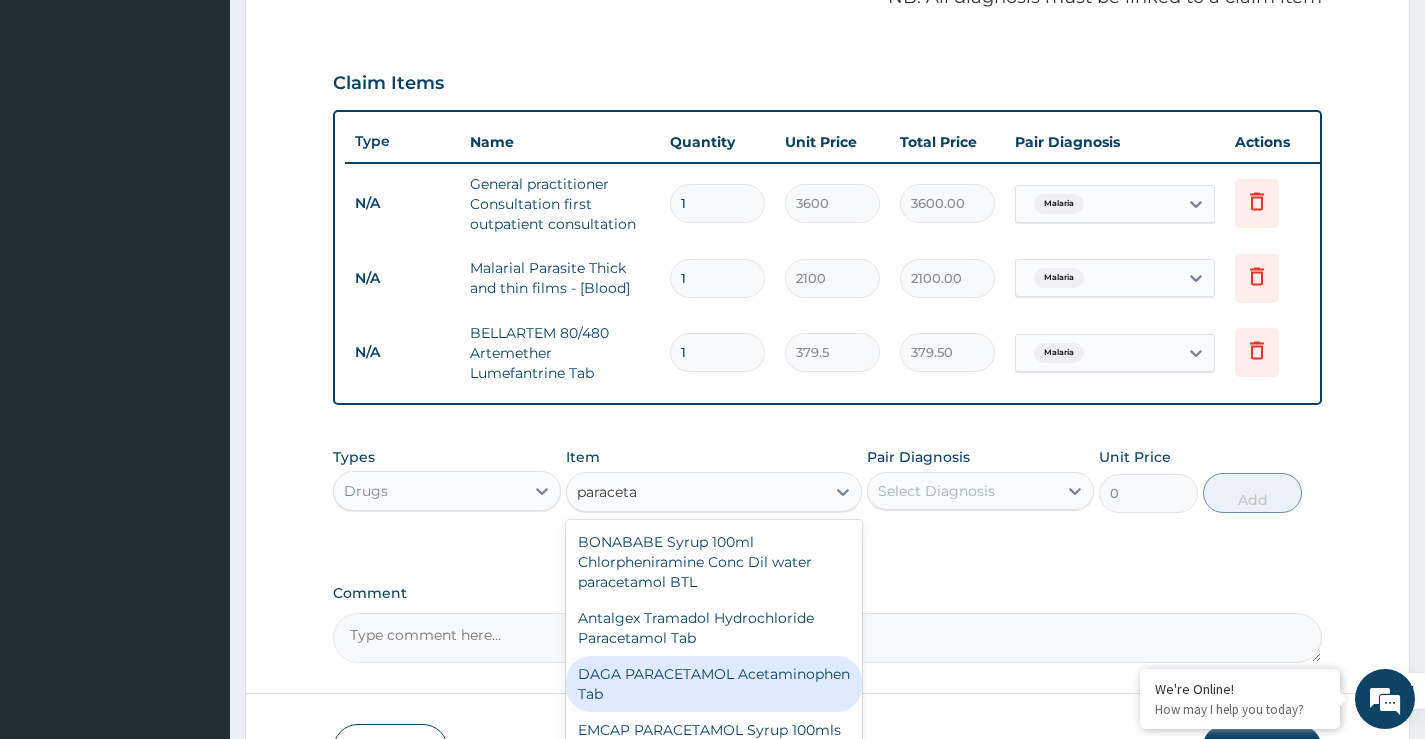 click on "DAGA PARACETAMOL Acetaminophen Tab" at bounding box center (714, 684) 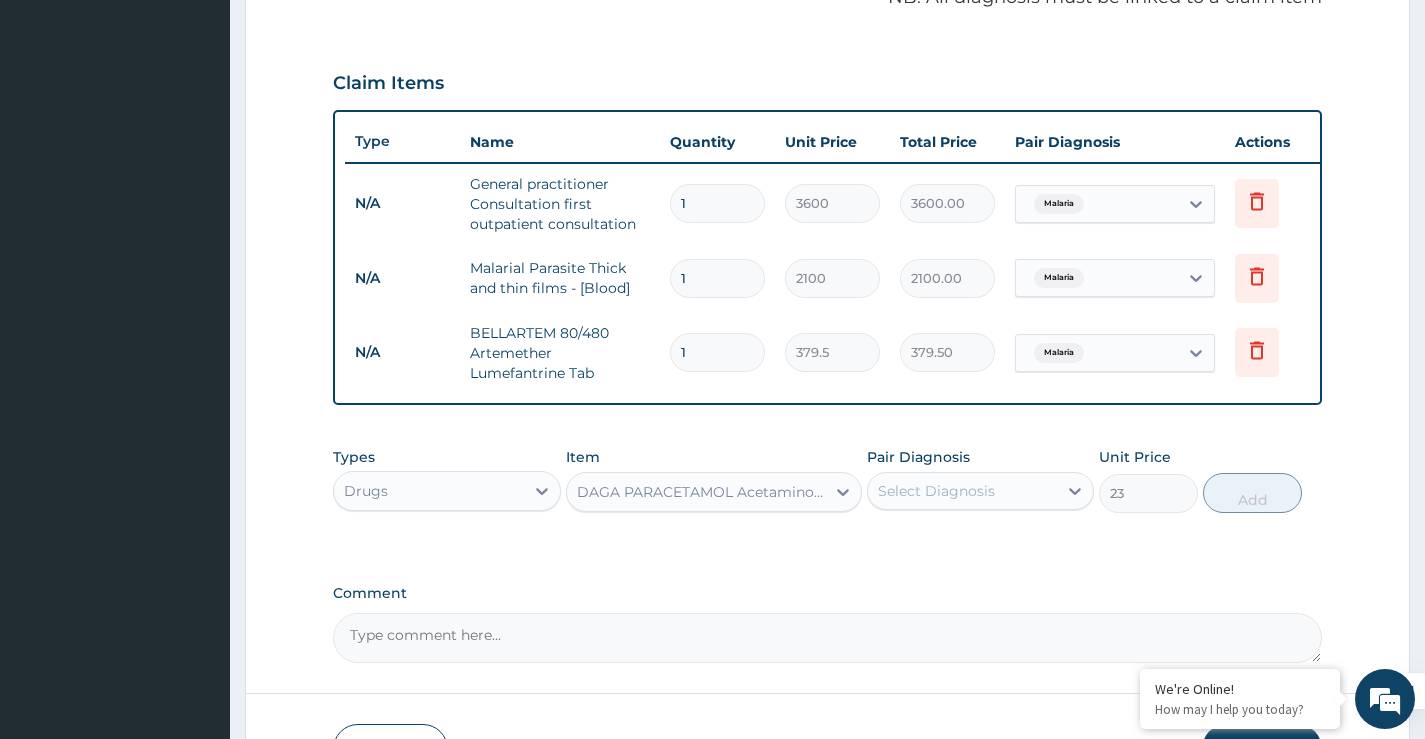 click on "Select Diagnosis" at bounding box center (936, 491) 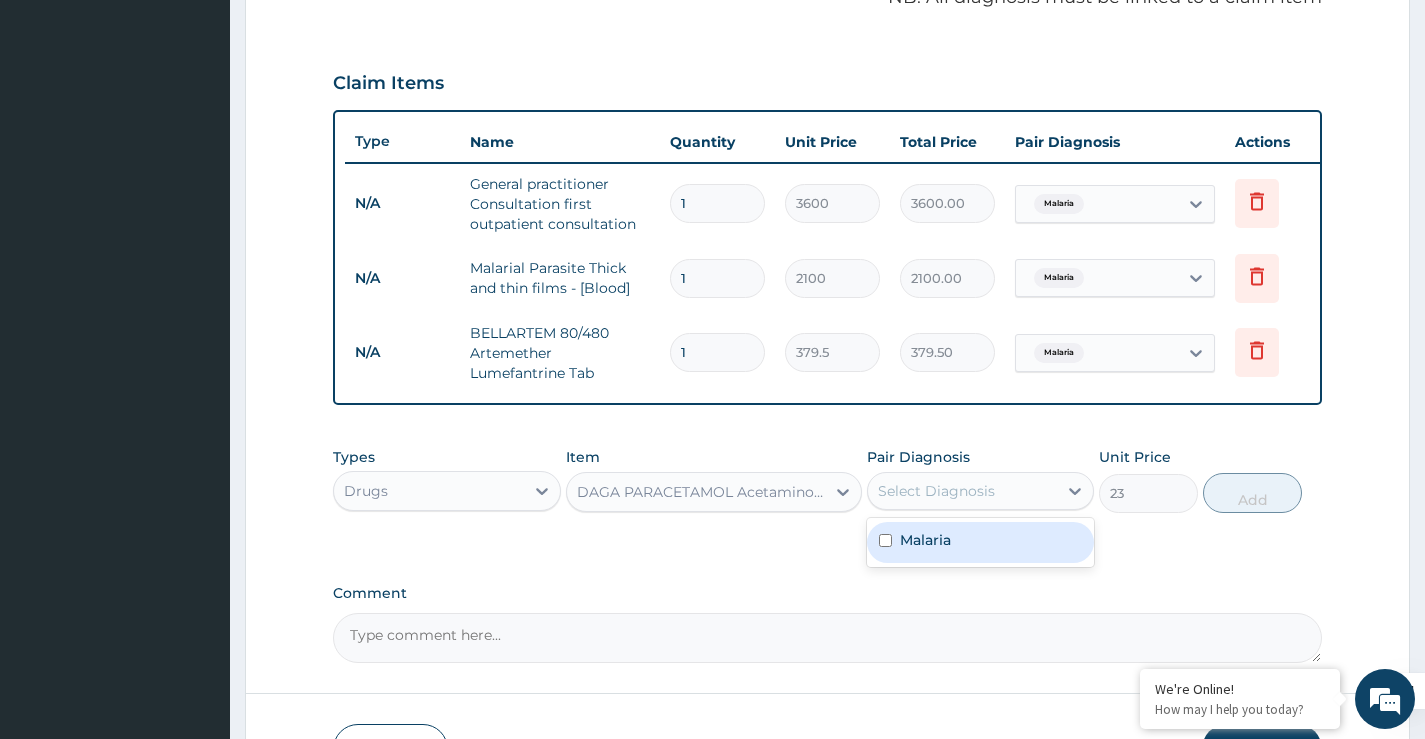 click on "Malaria" at bounding box center (925, 540) 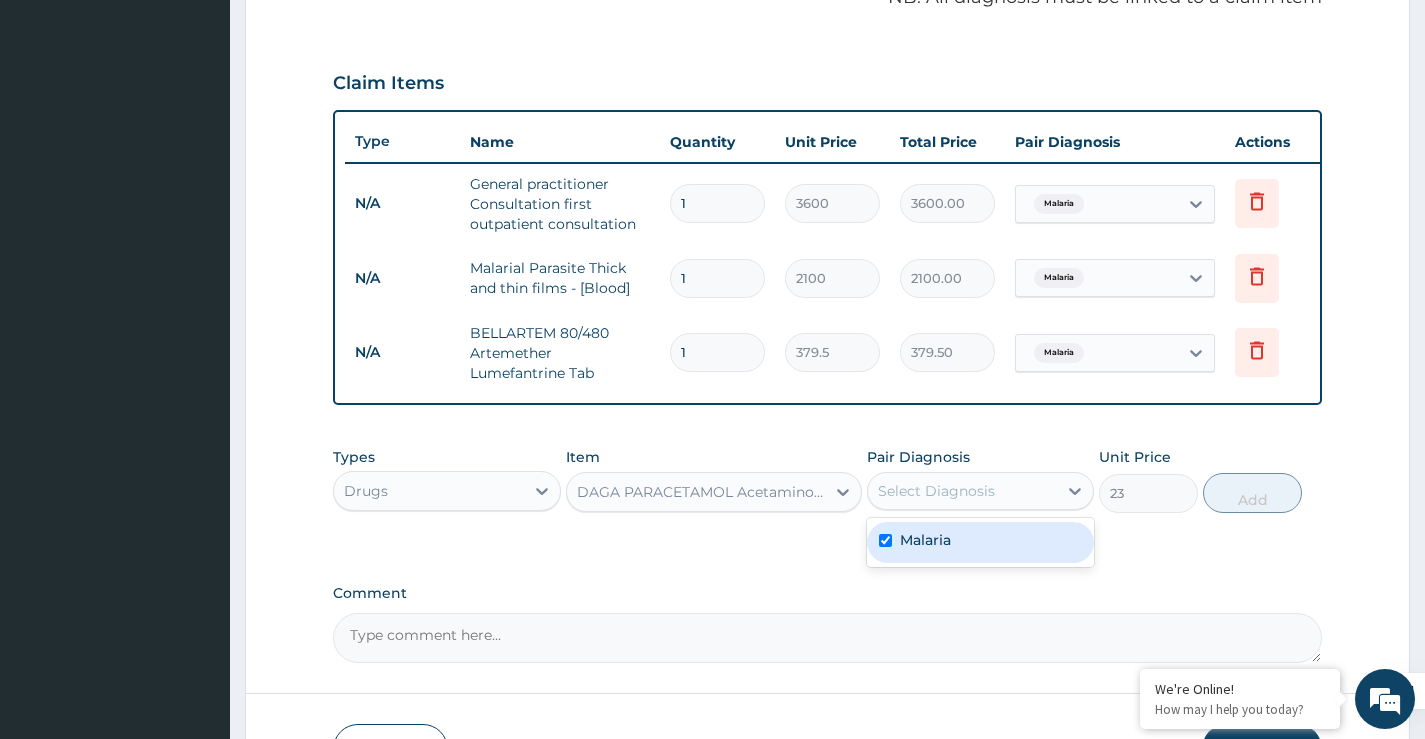 checkbox on "true" 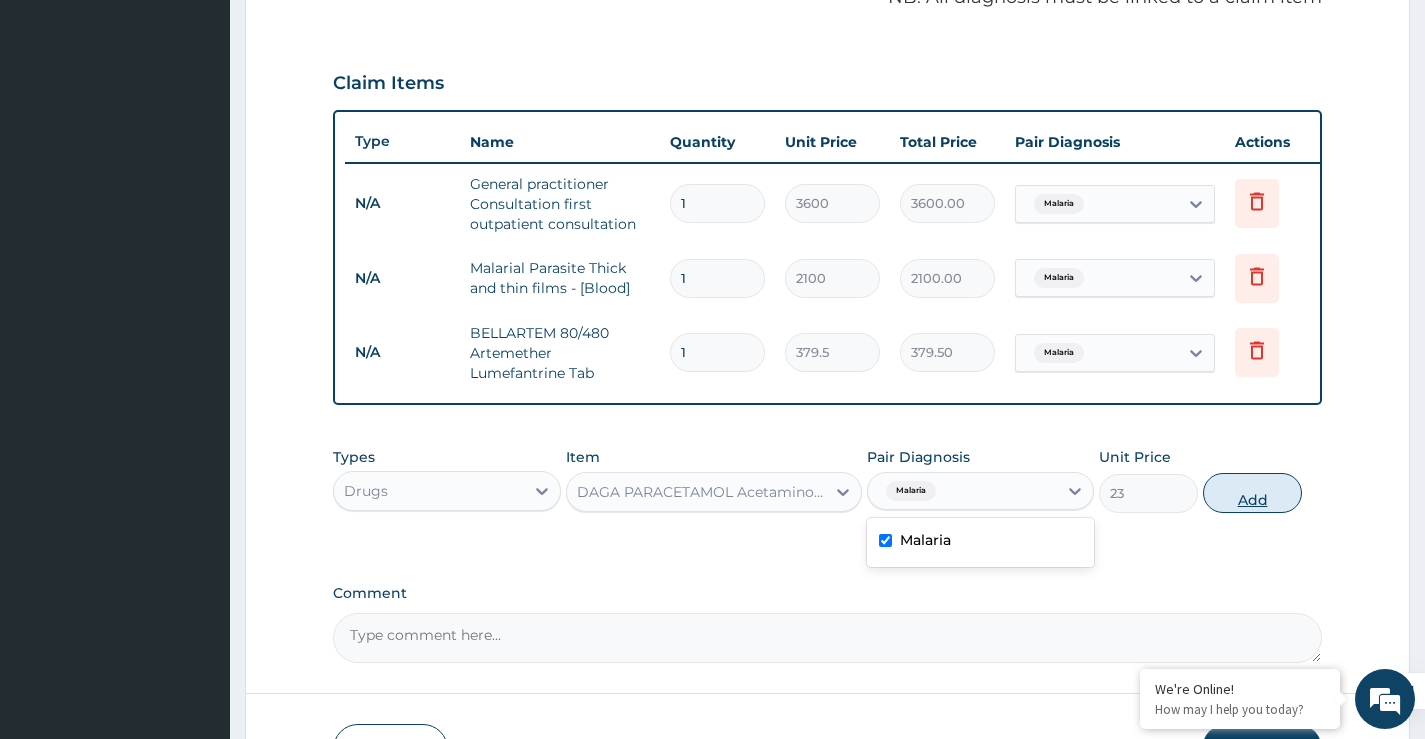 click on "Add" at bounding box center (1252, 493) 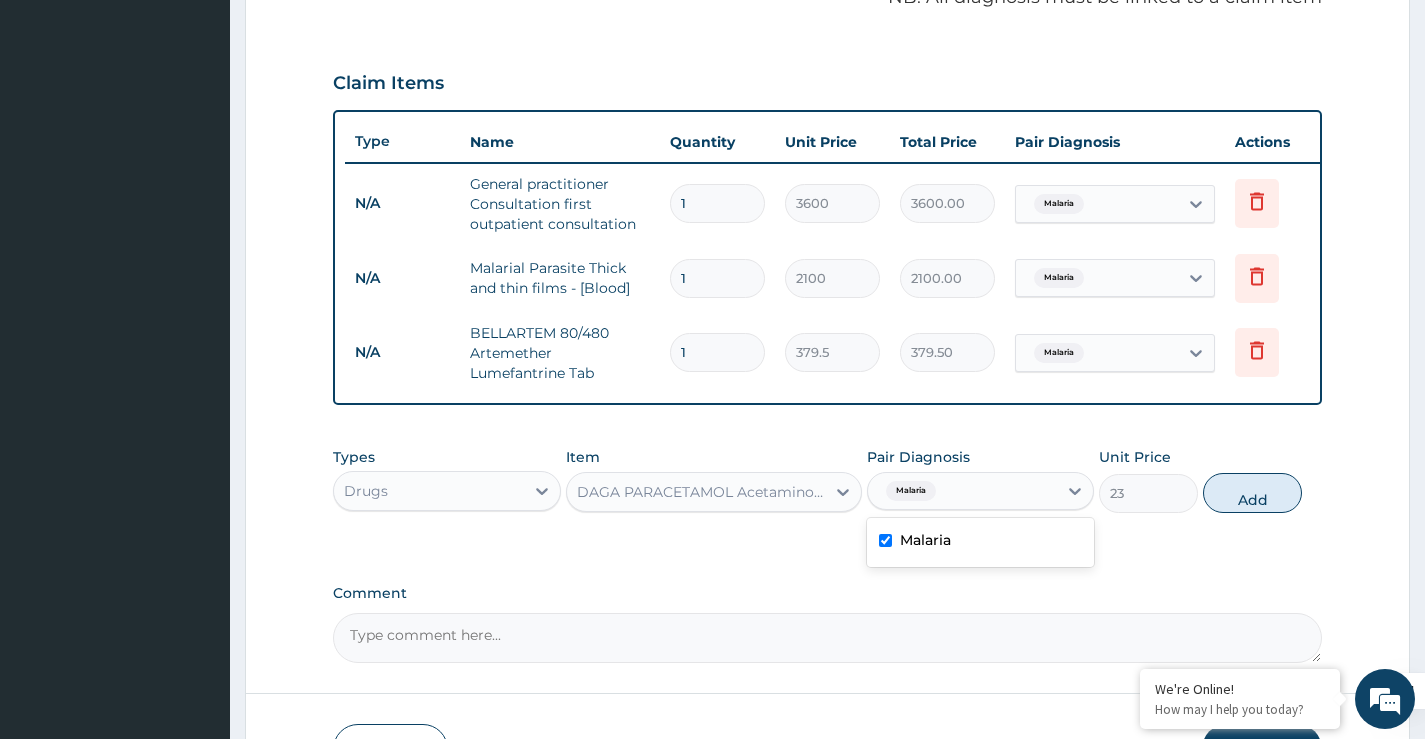 type on "0" 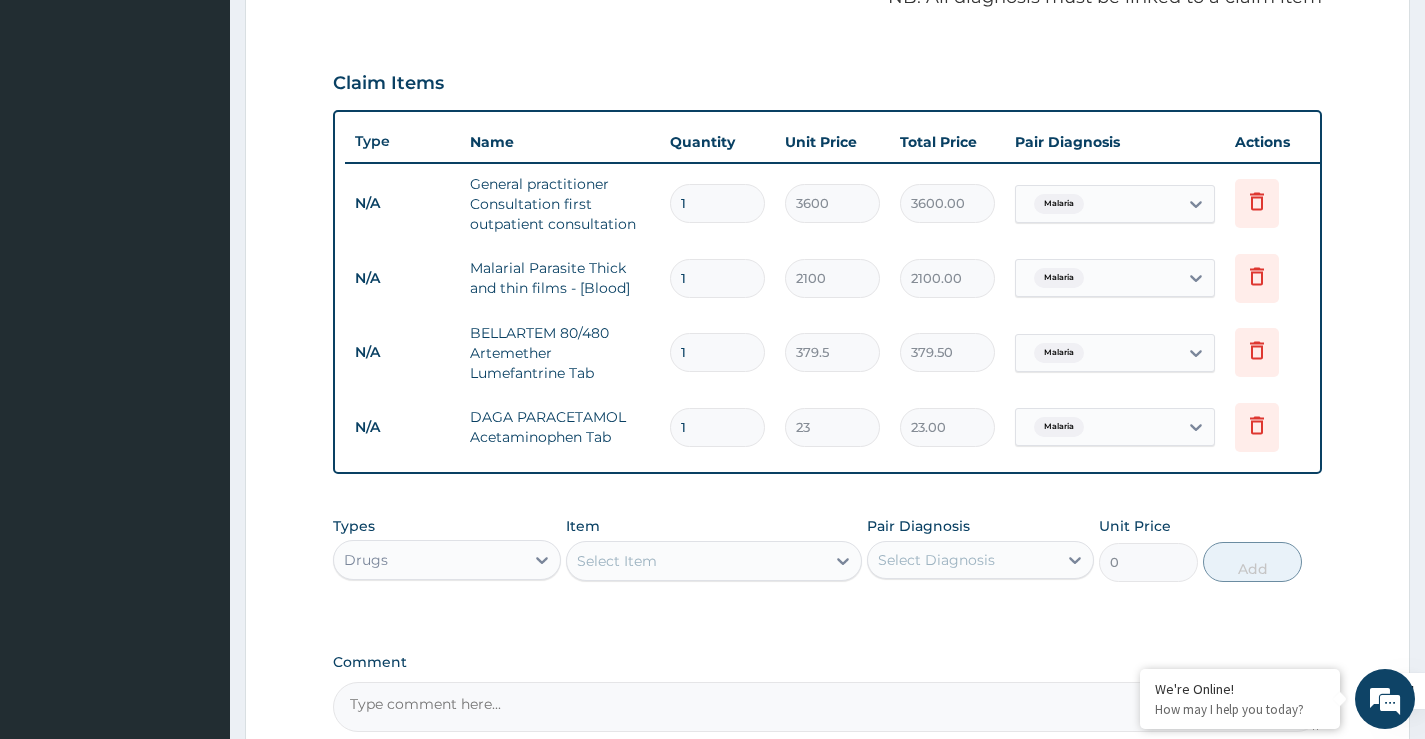 type 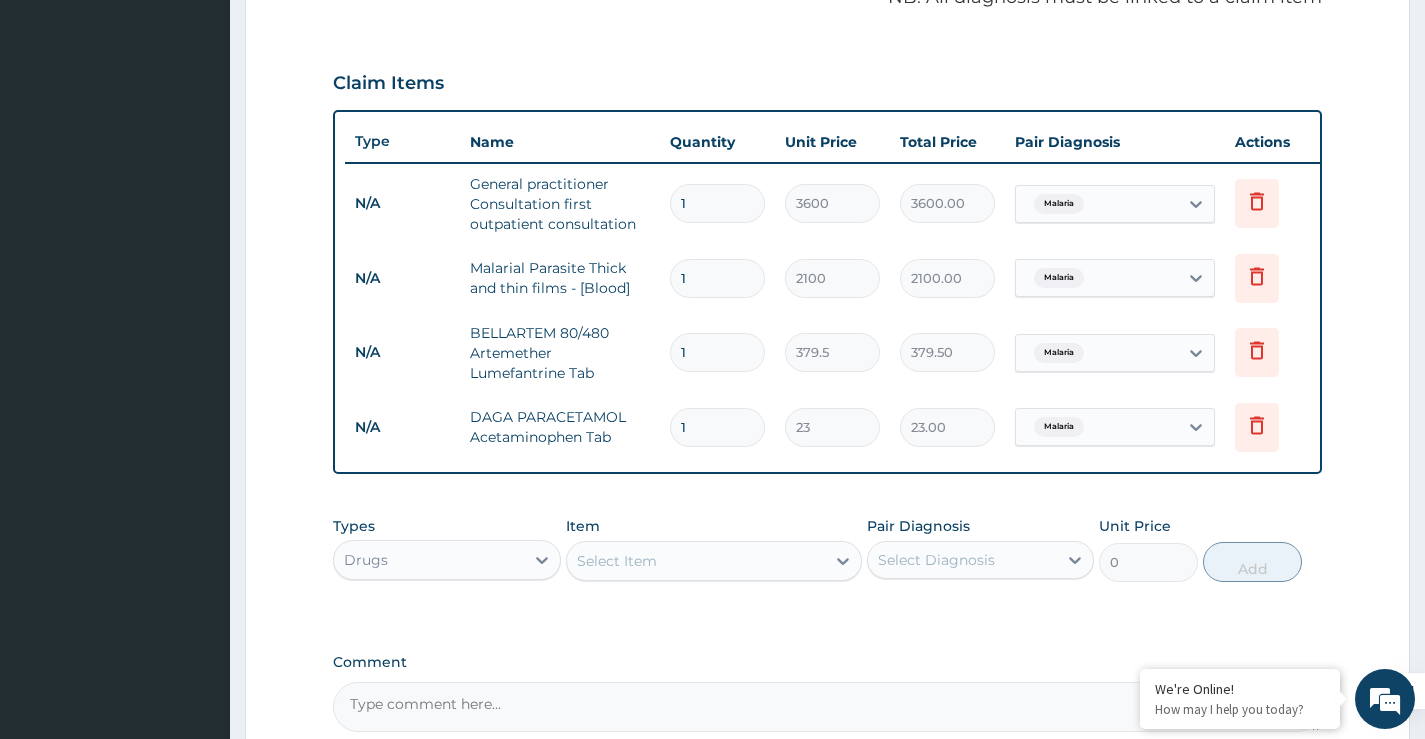 type on "0.00" 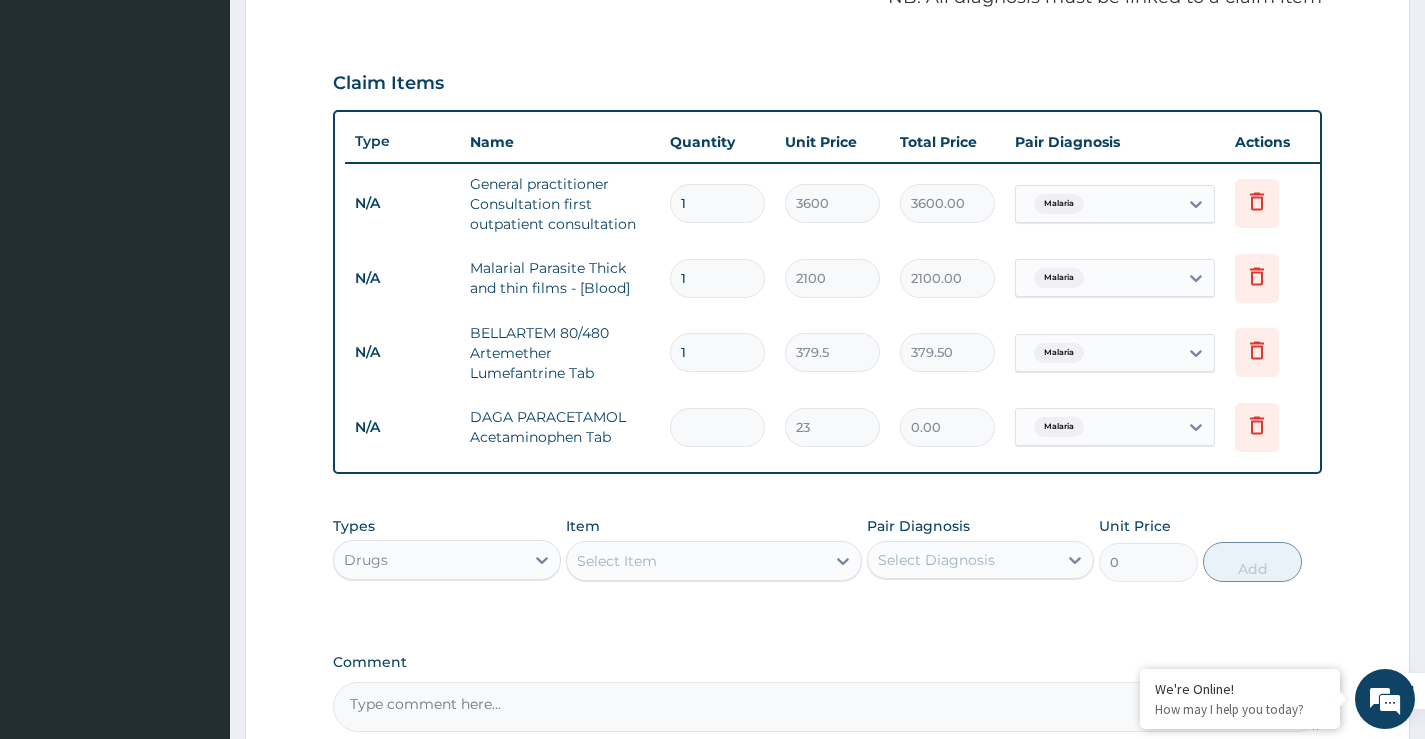 type on "4" 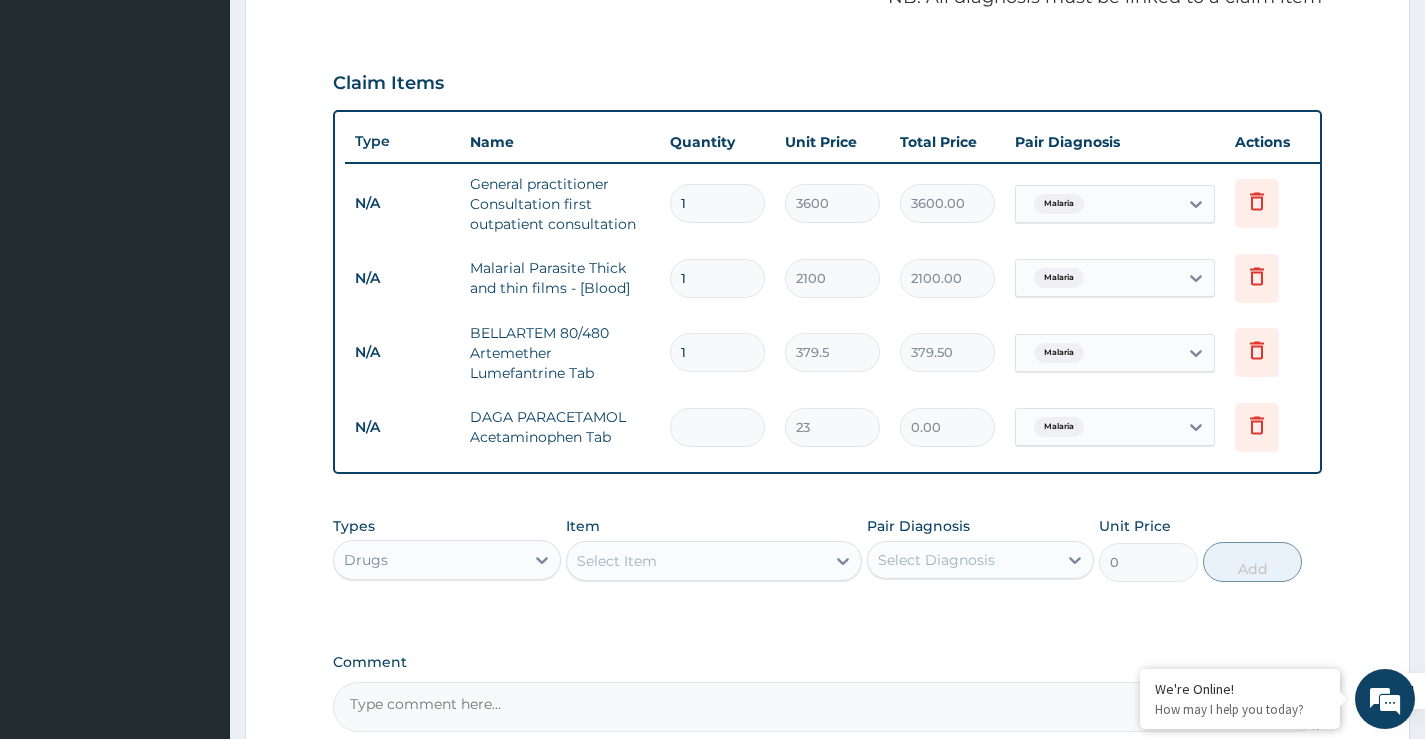 type on "92.00" 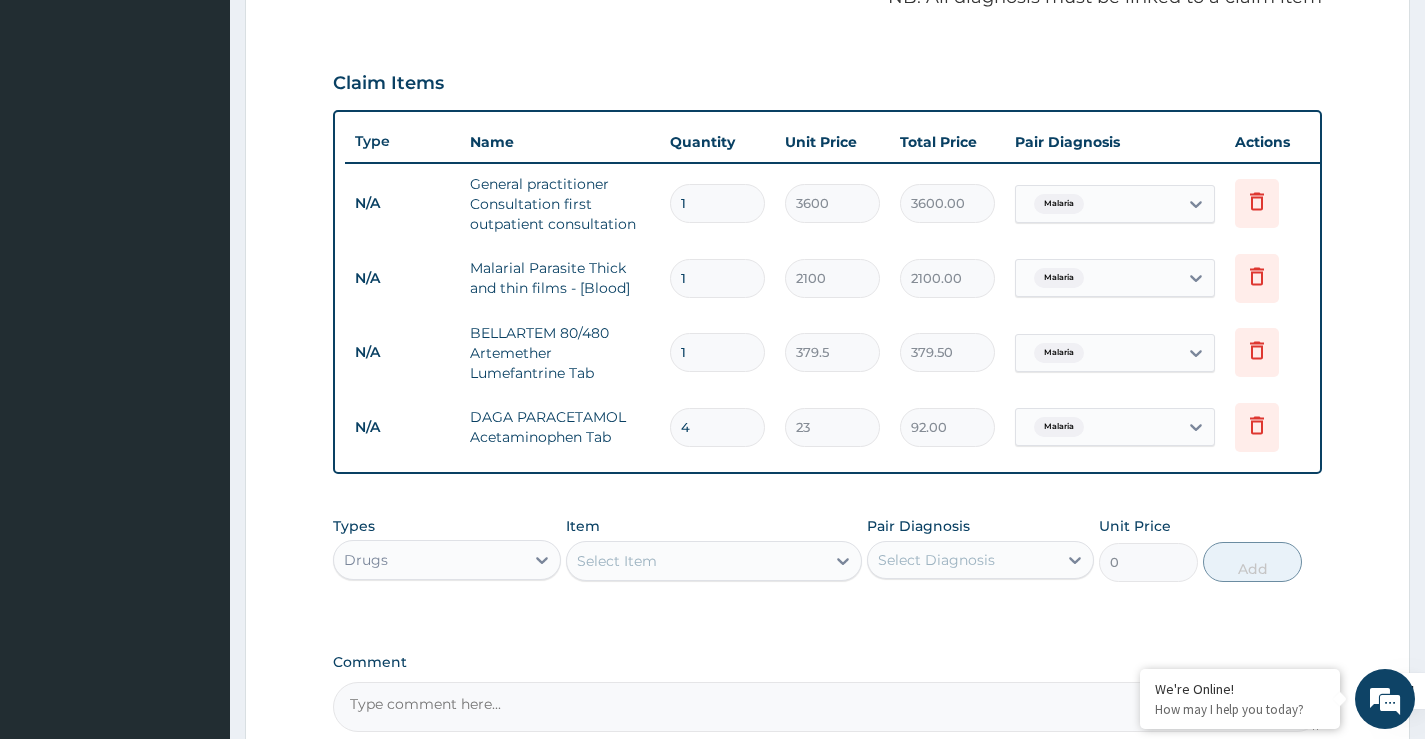type on "42" 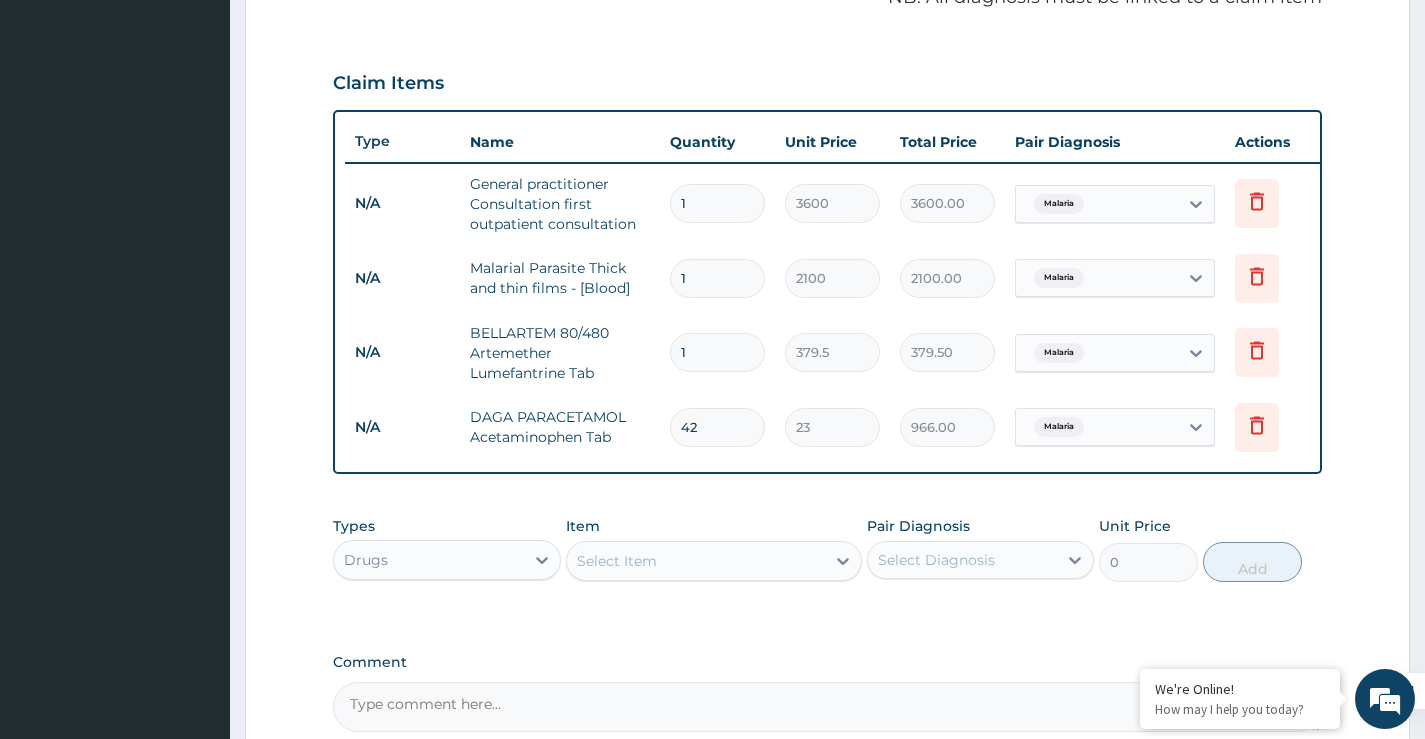 type on "42" 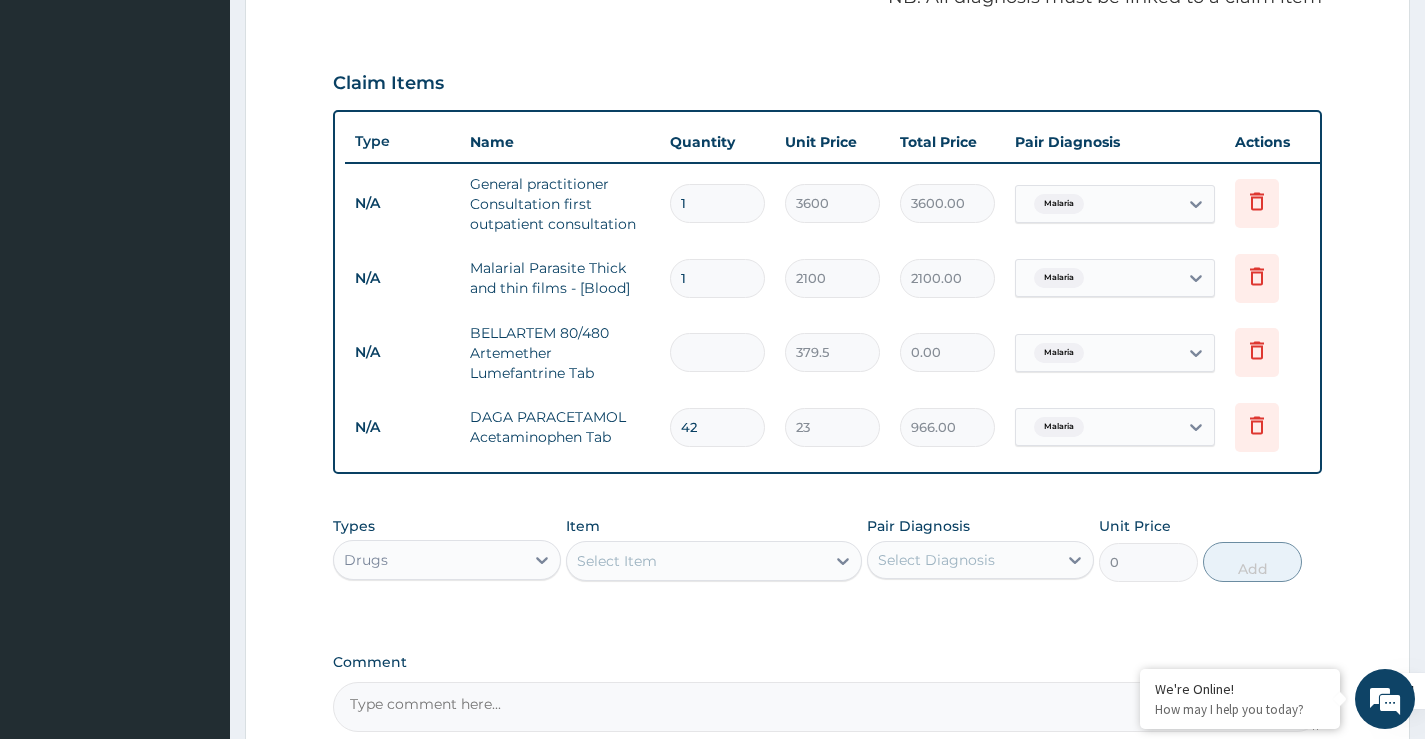 type on "6" 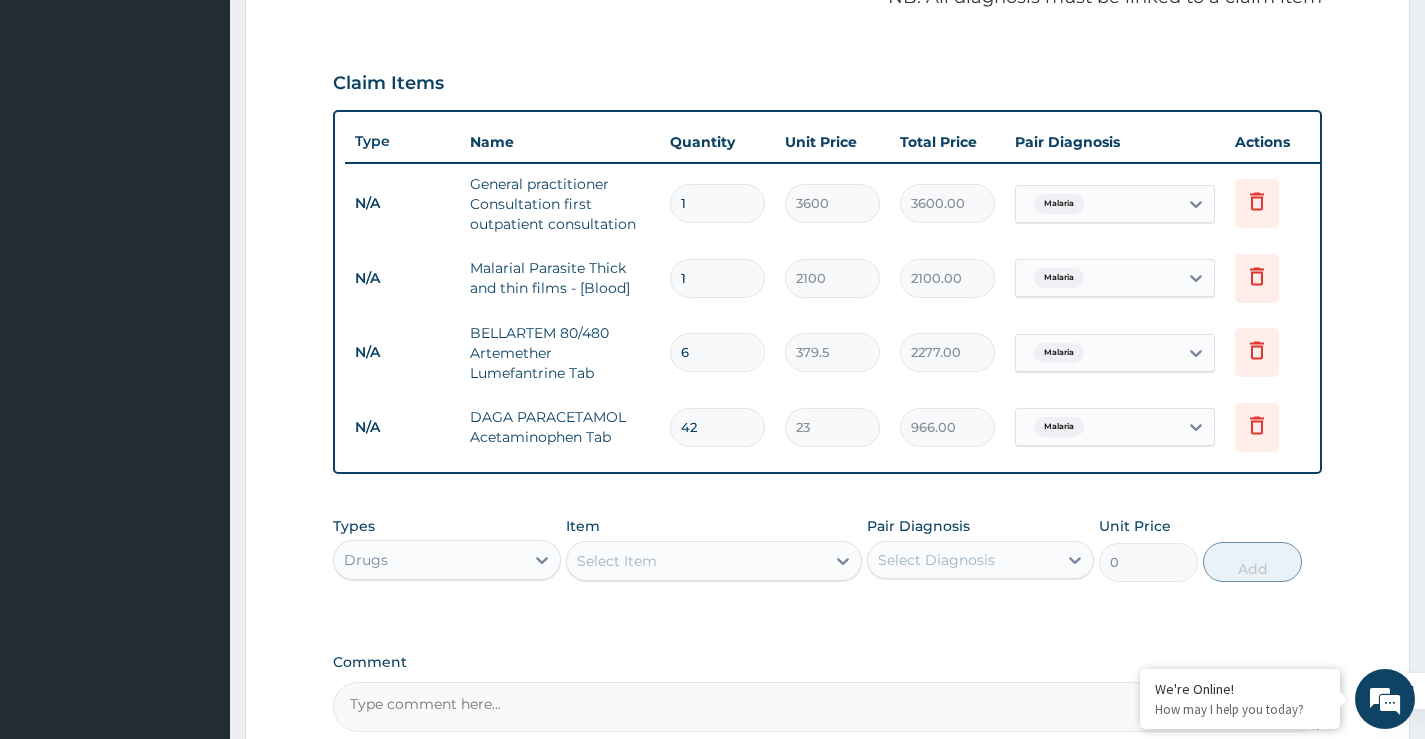 type on "6" 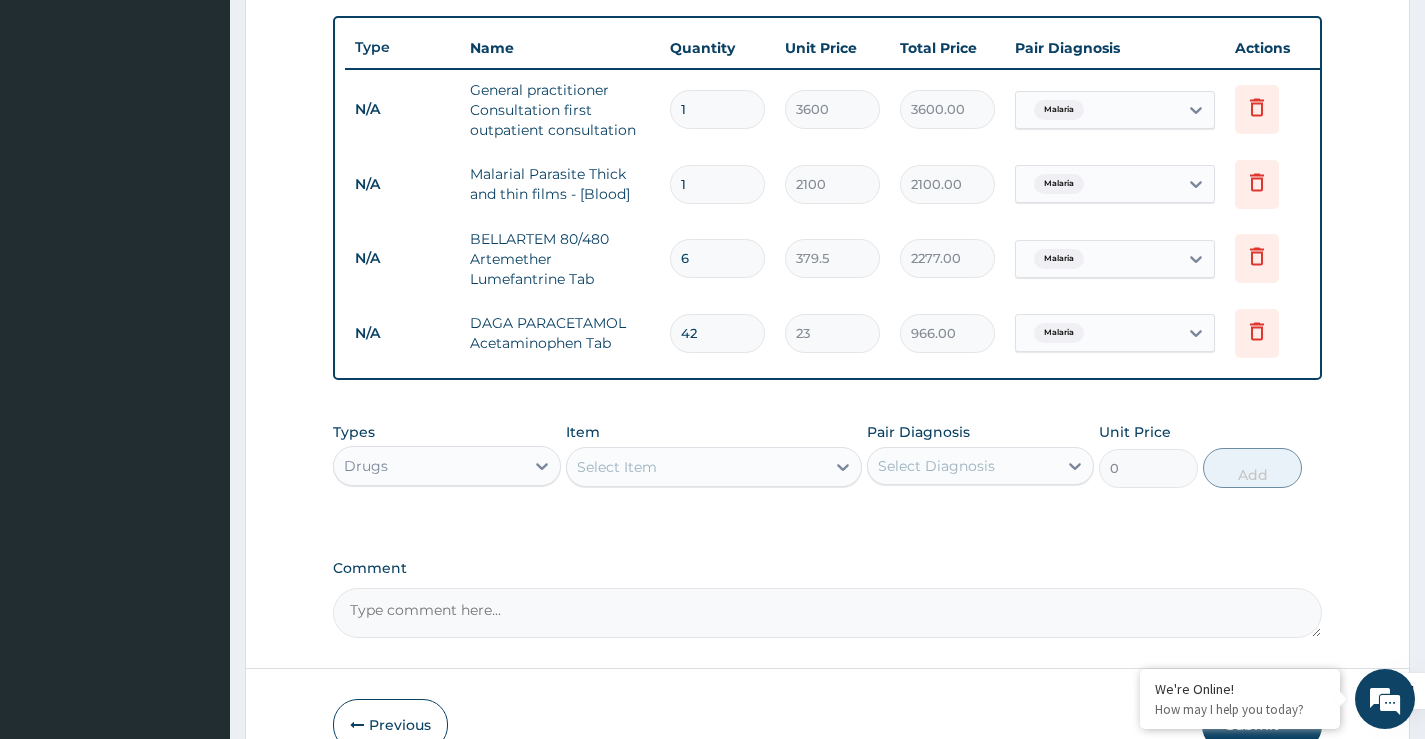 scroll, scrollTop: 852, scrollLeft: 0, axis: vertical 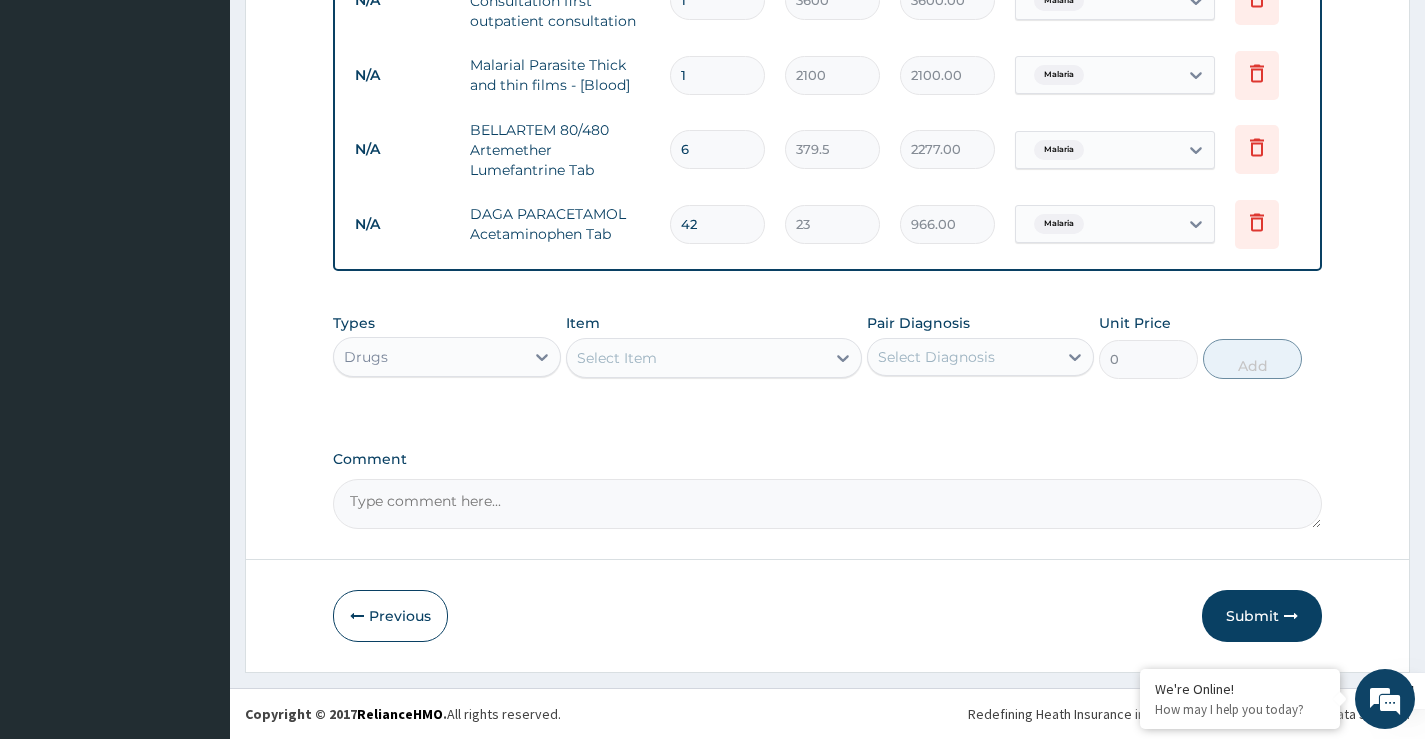 click on "Submit" at bounding box center [1262, 616] 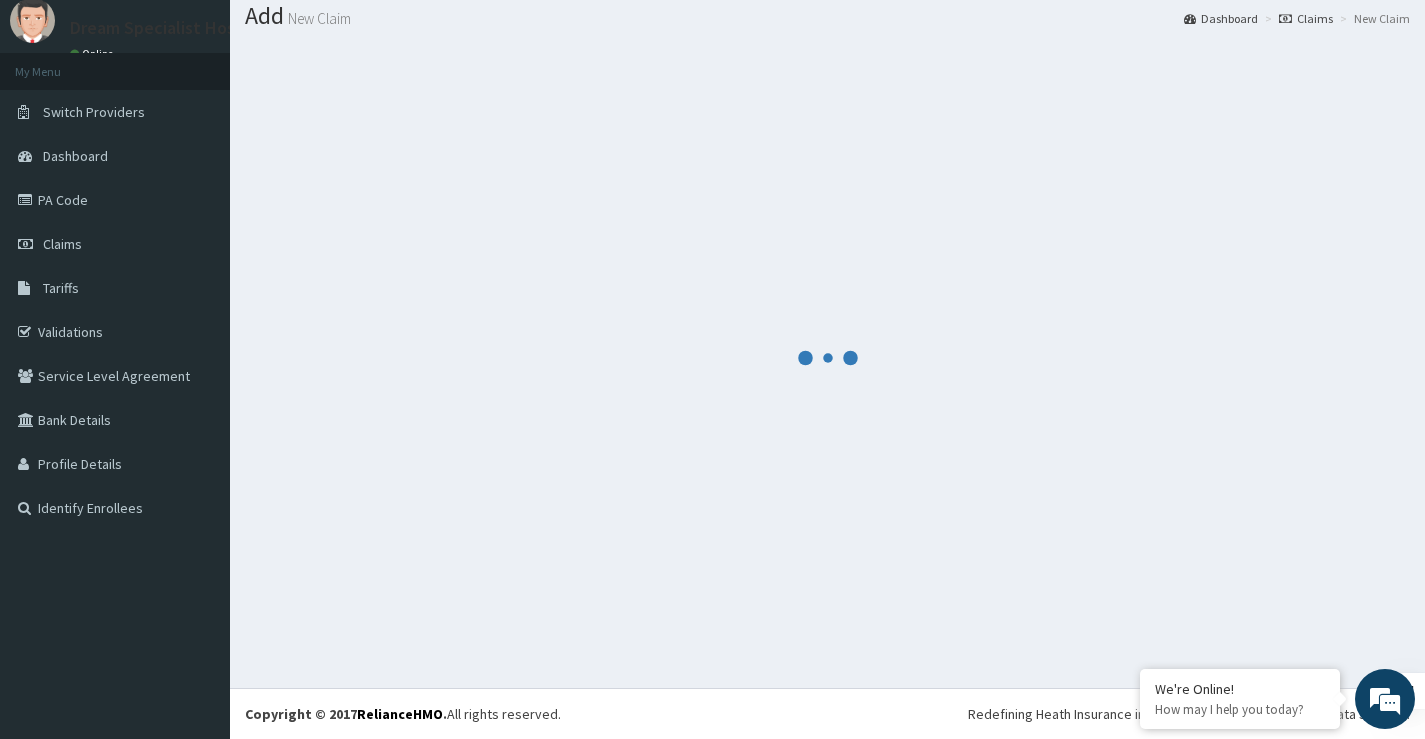scroll, scrollTop: 852, scrollLeft: 0, axis: vertical 